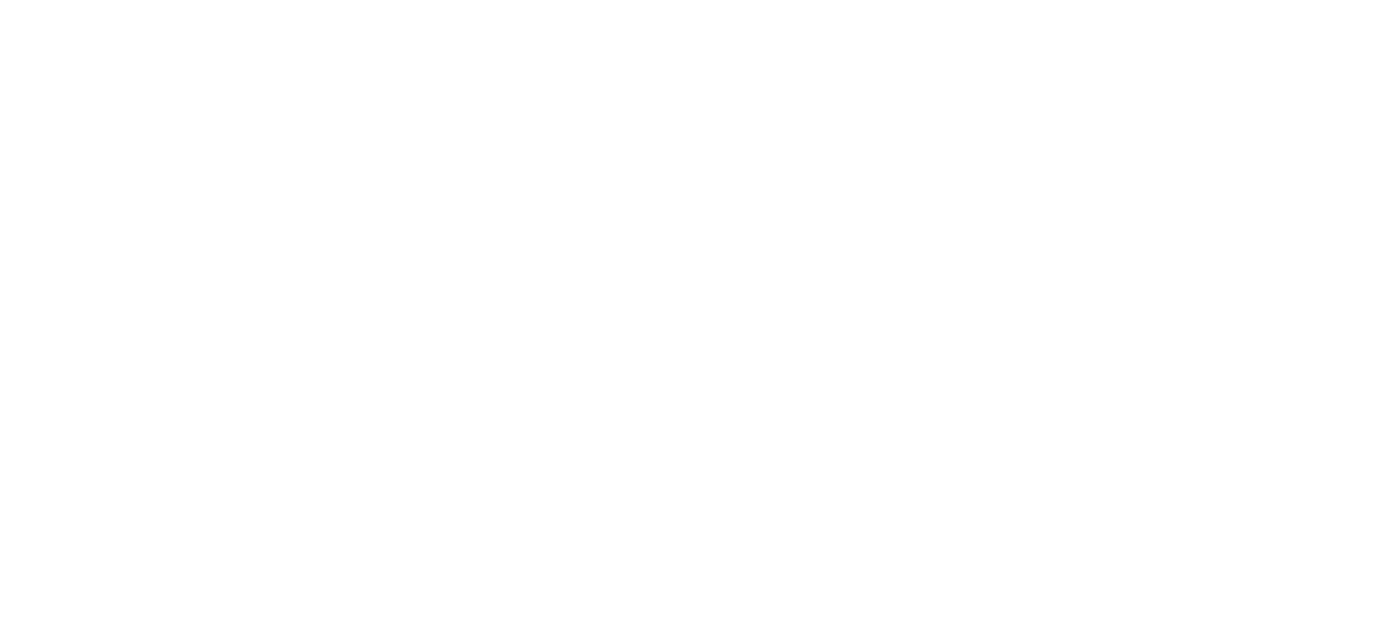 scroll, scrollTop: 0, scrollLeft: 0, axis: both 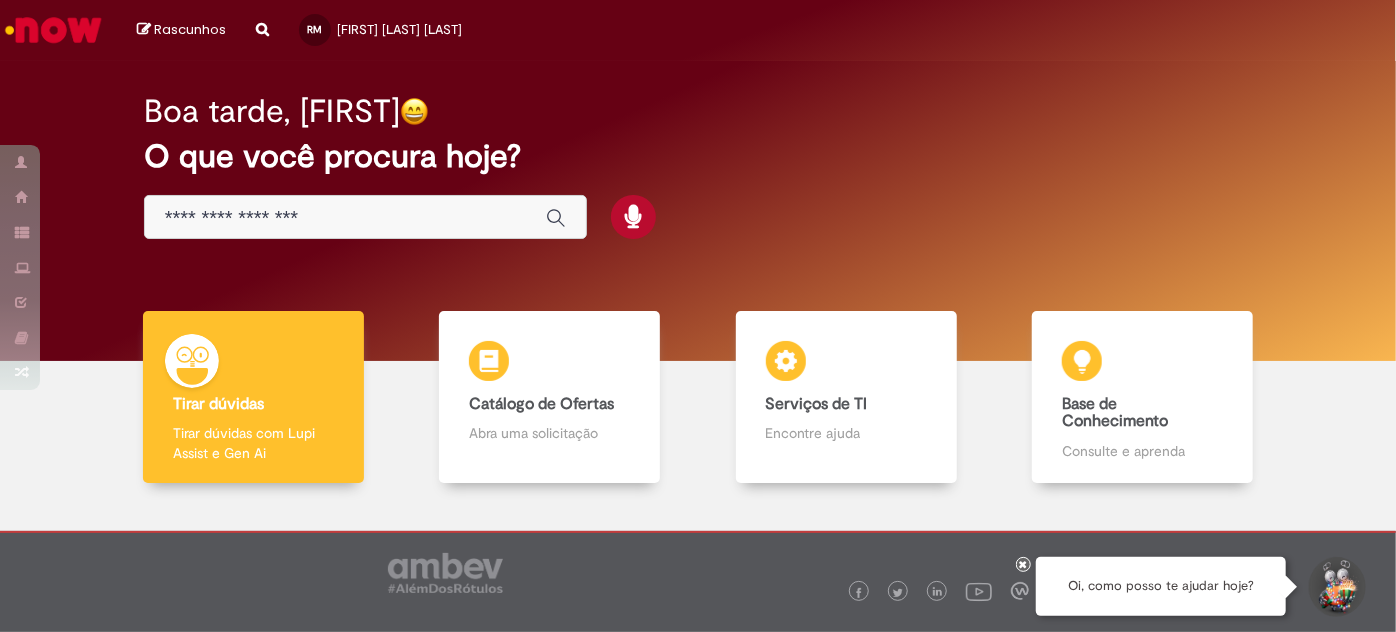 click at bounding box center (365, 217) 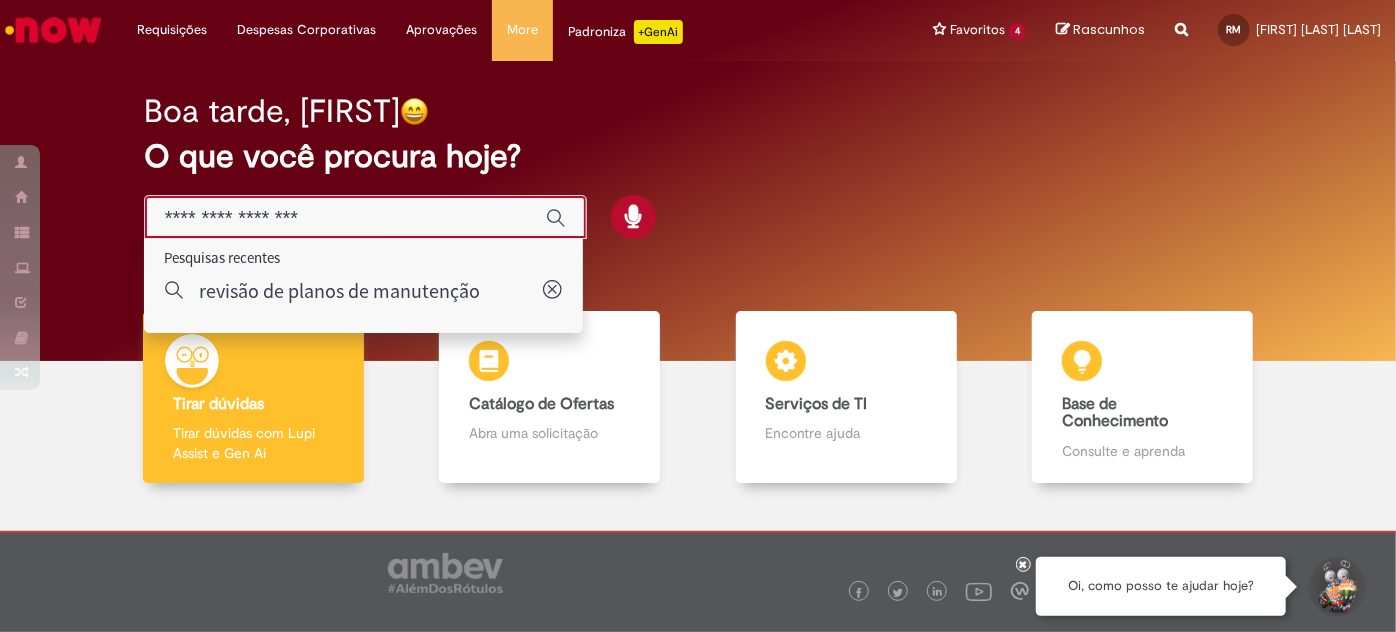 paste on "**********" 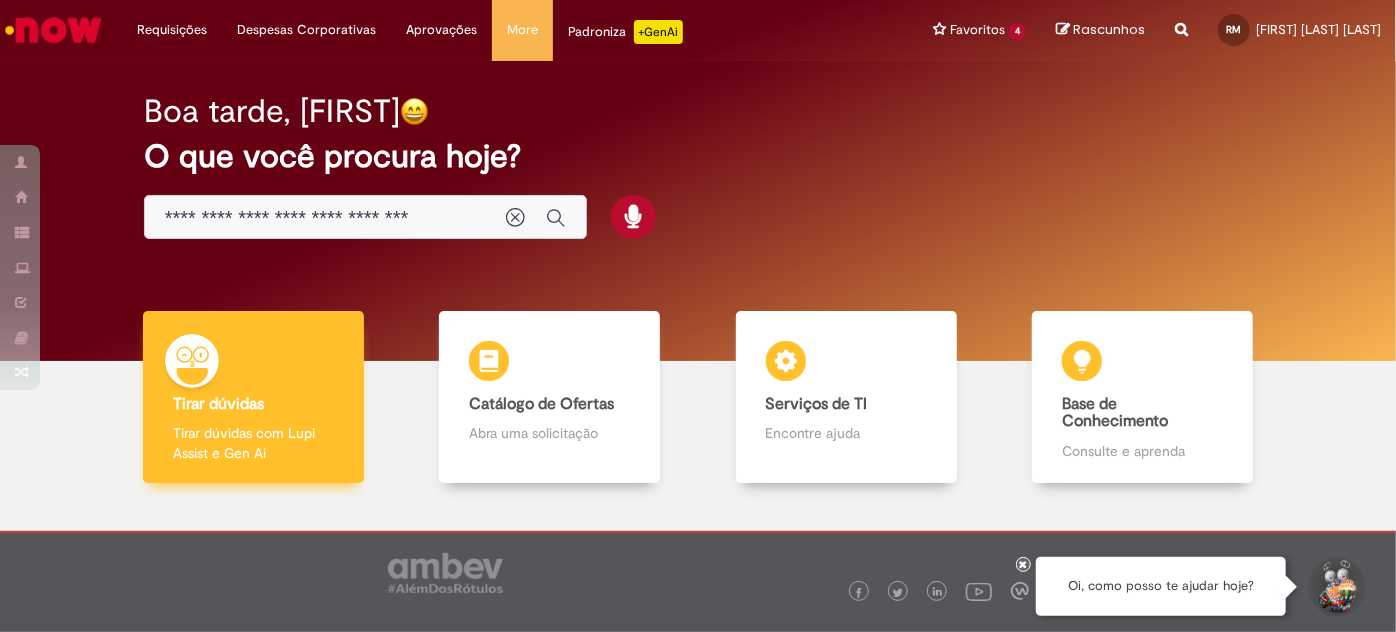 drag, startPoint x: 343, startPoint y: 308, endPoint x: 348, endPoint y: 354, distance: 46.270943 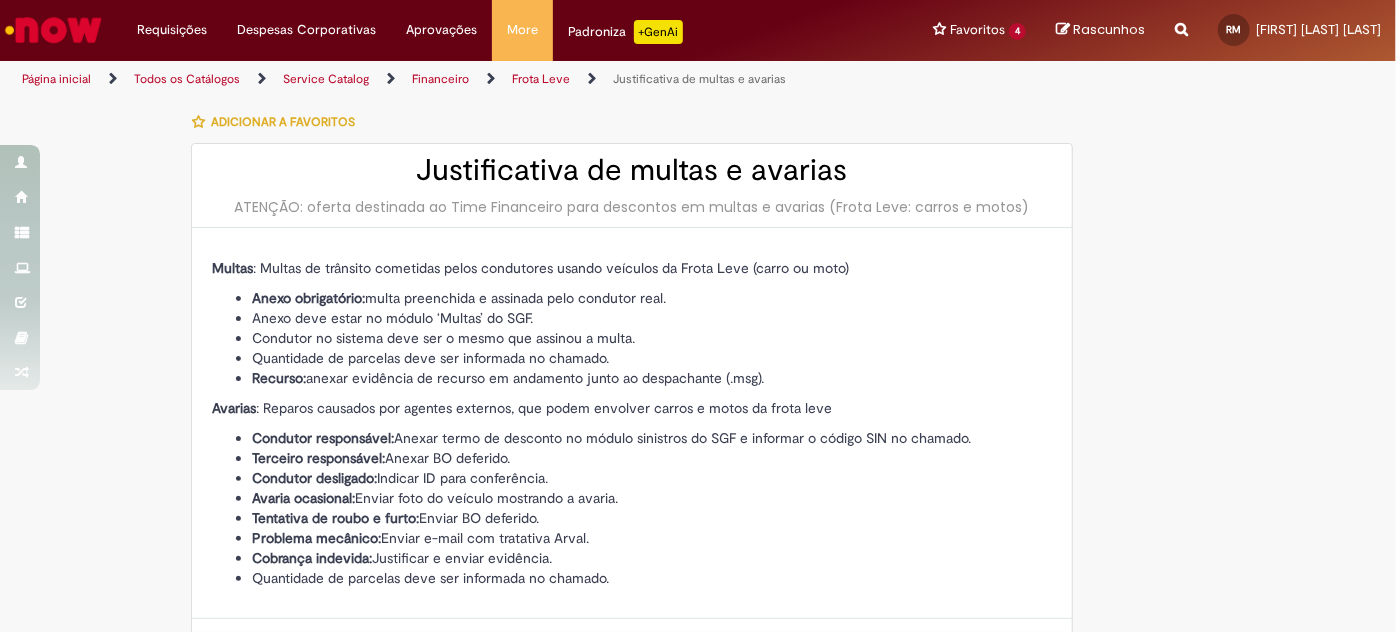type on "**********" 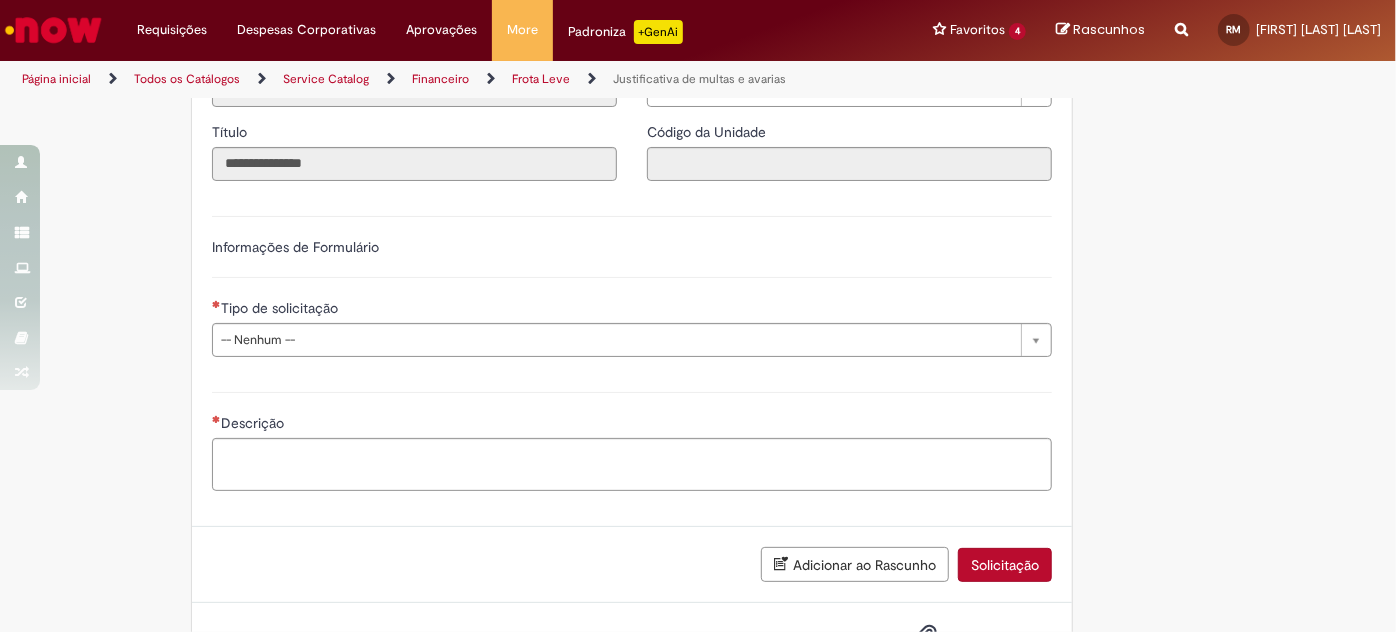 scroll, scrollTop: 784, scrollLeft: 0, axis: vertical 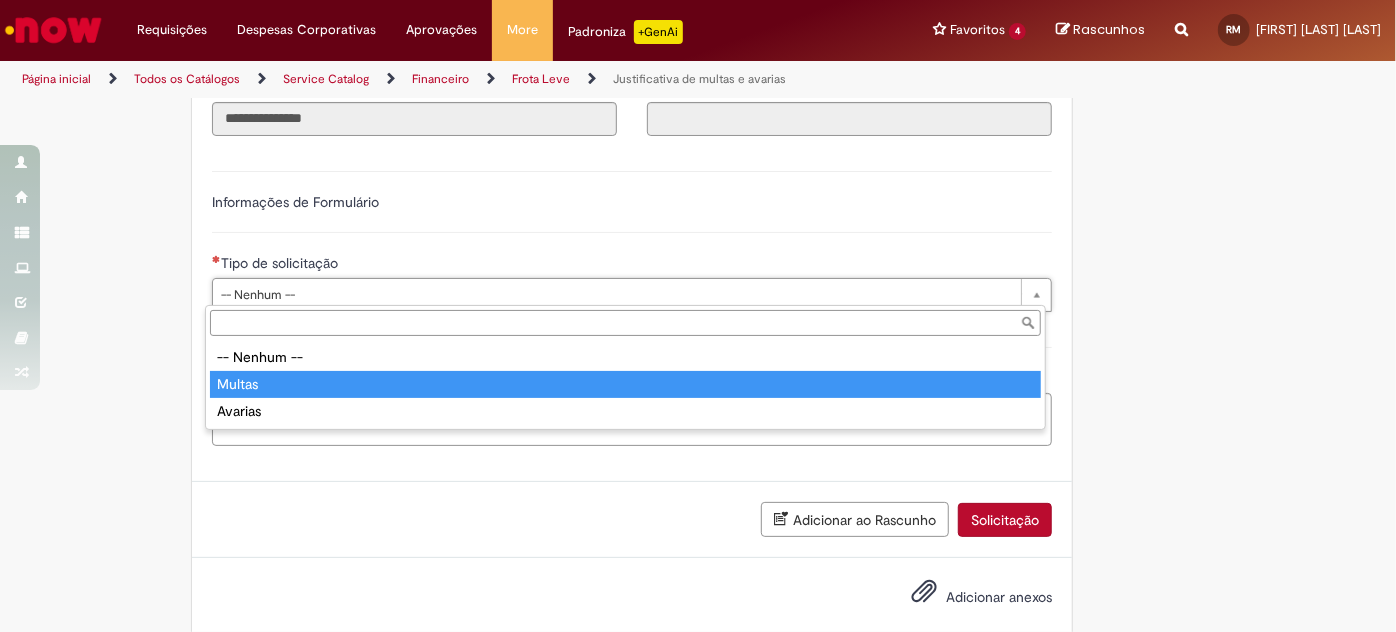 type on "******" 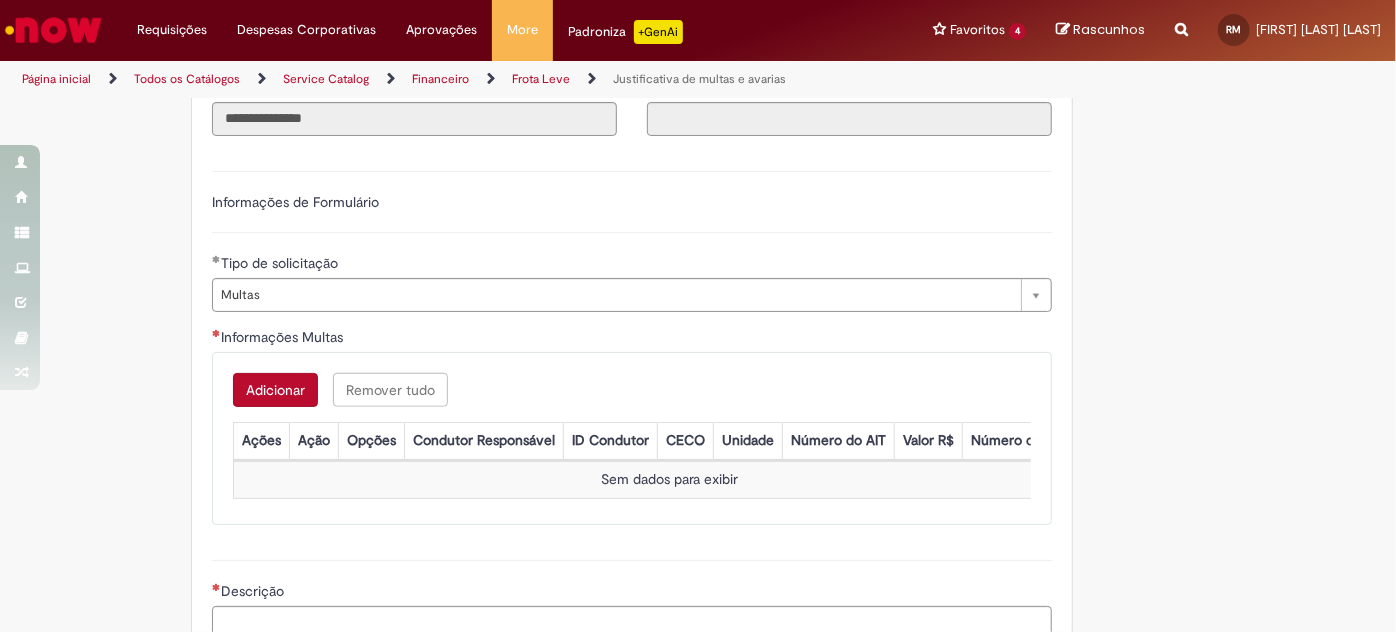 click on "Adicionar" at bounding box center (275, 390) 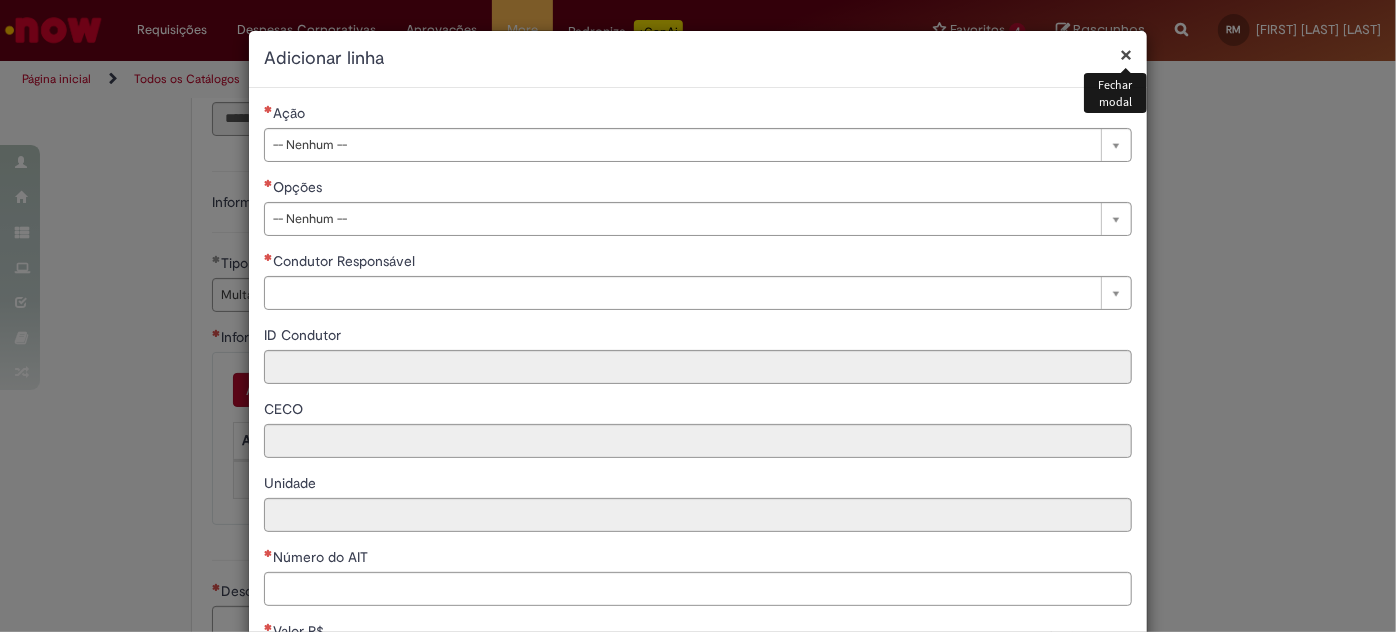 click on "×" at bounding box center (1126, 54) 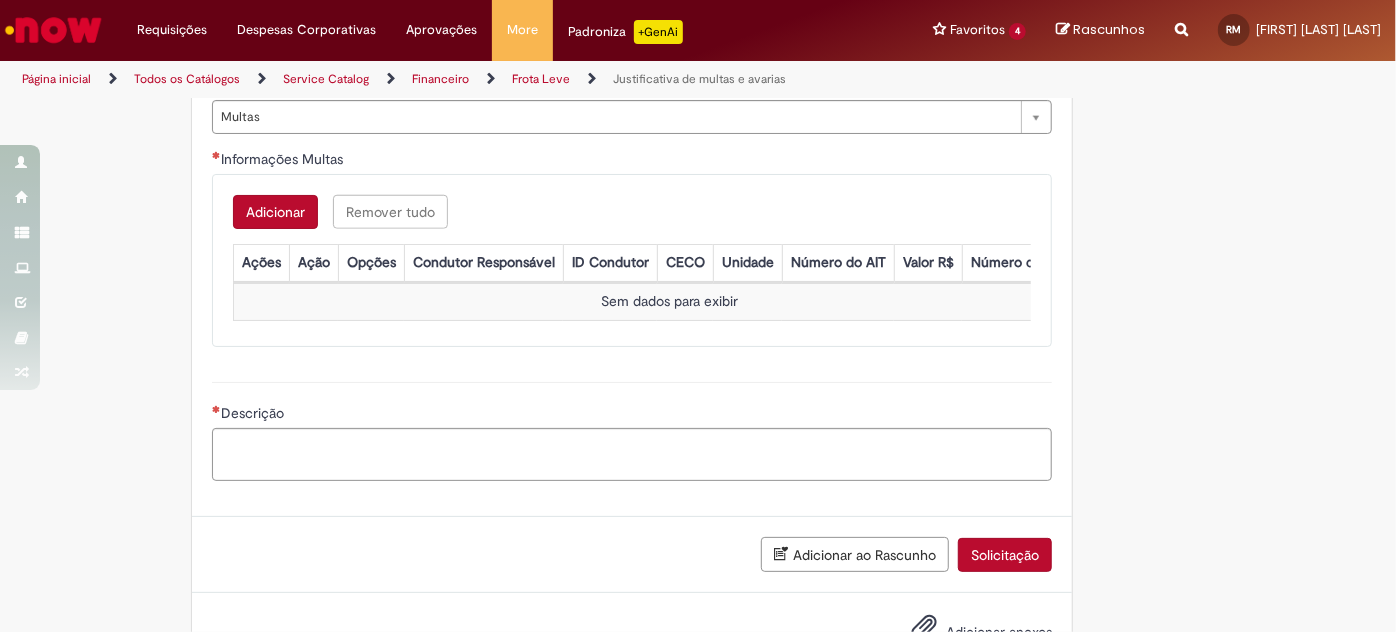 scroll, scrollTop: 960, scrollLeft: 0, axis: vertical 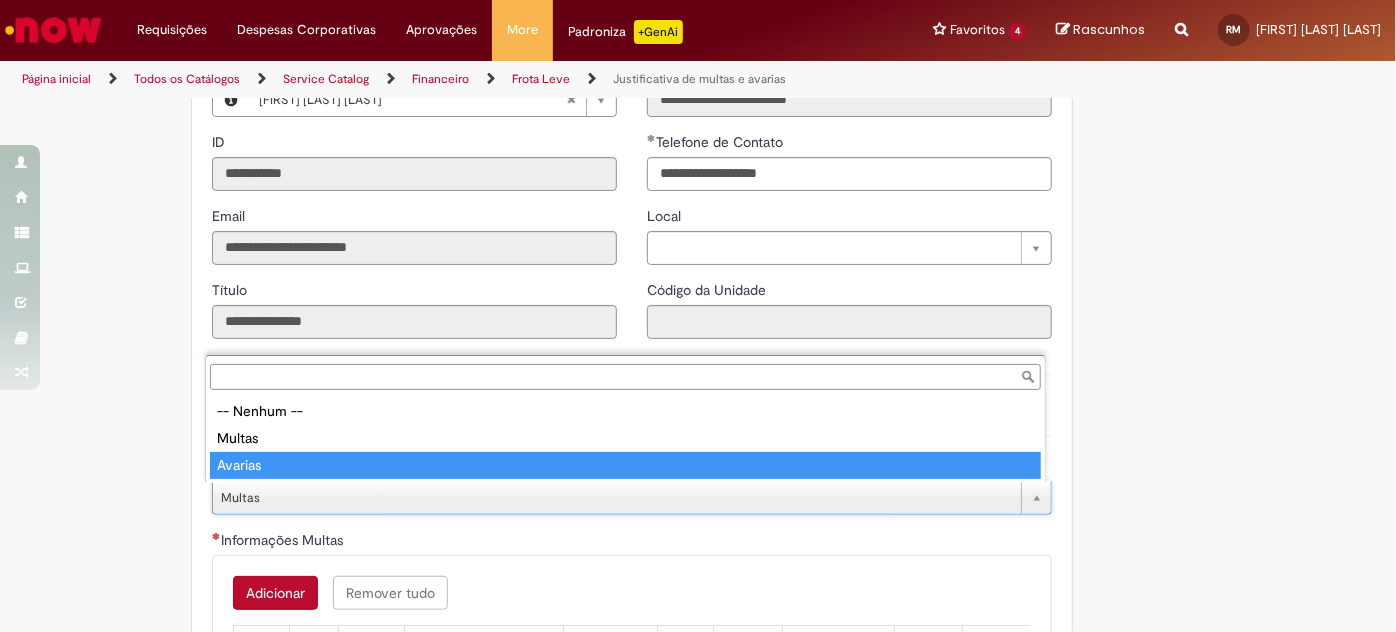 type on "*******" 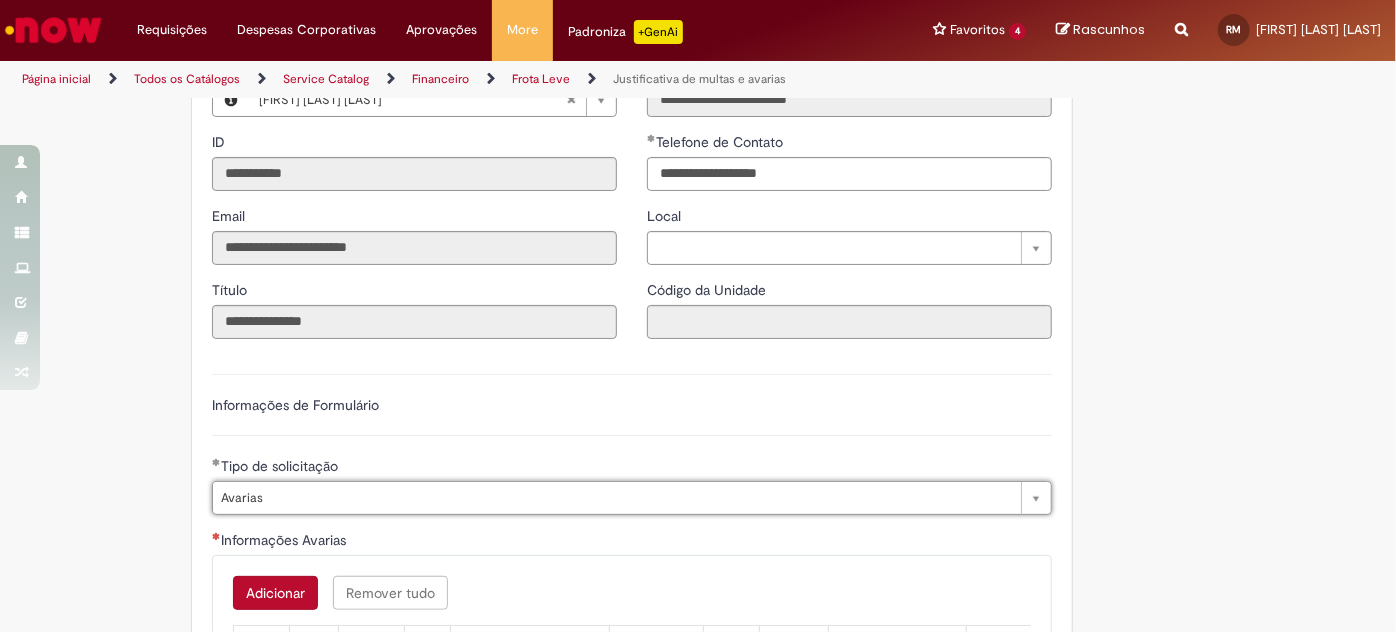 scroll, scrollTop: 0, scrollLeft: 40, axis: horizontal 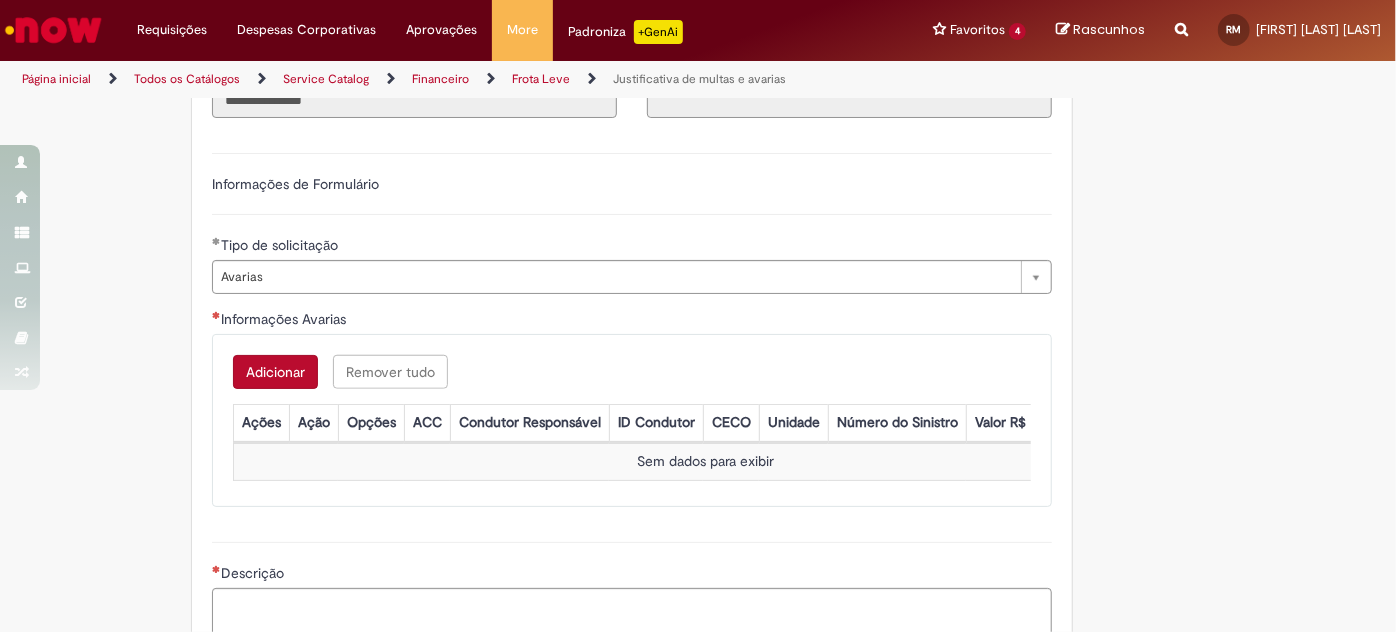 click on "Adicionar" at bounding box center [275, 372] 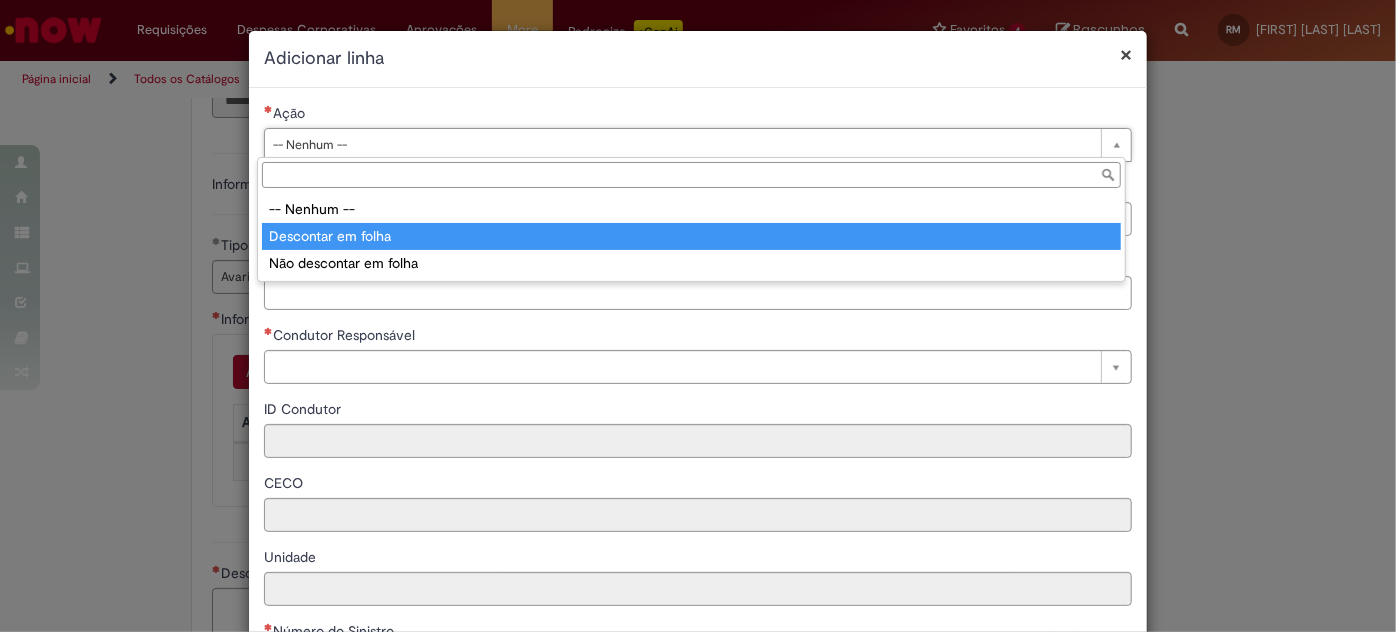 type on "**********" 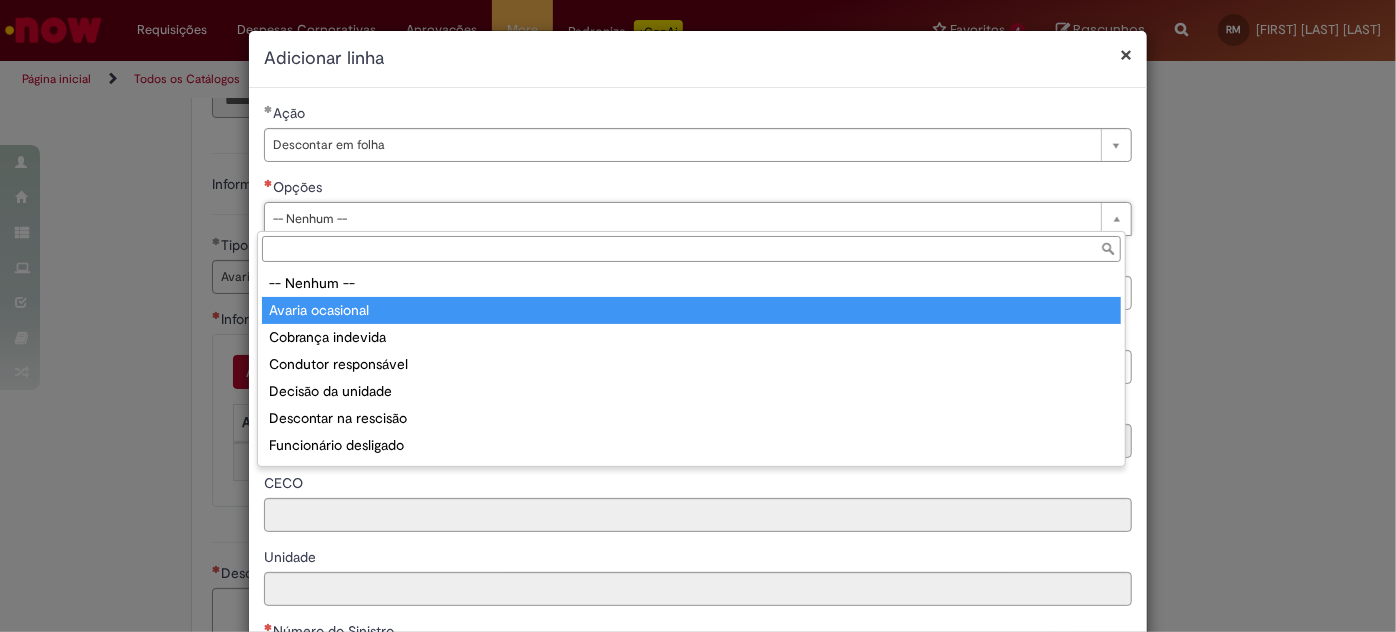 type on "**********" 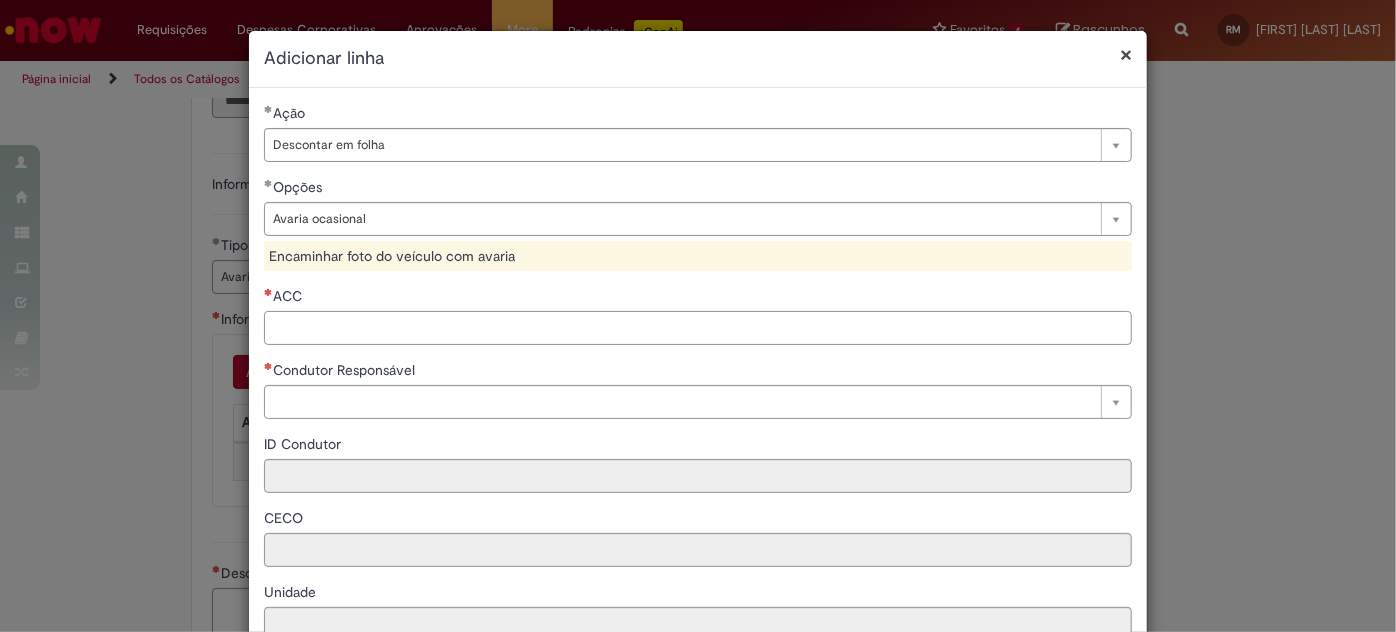 click on "ACC" at bounding box center (698, 328) 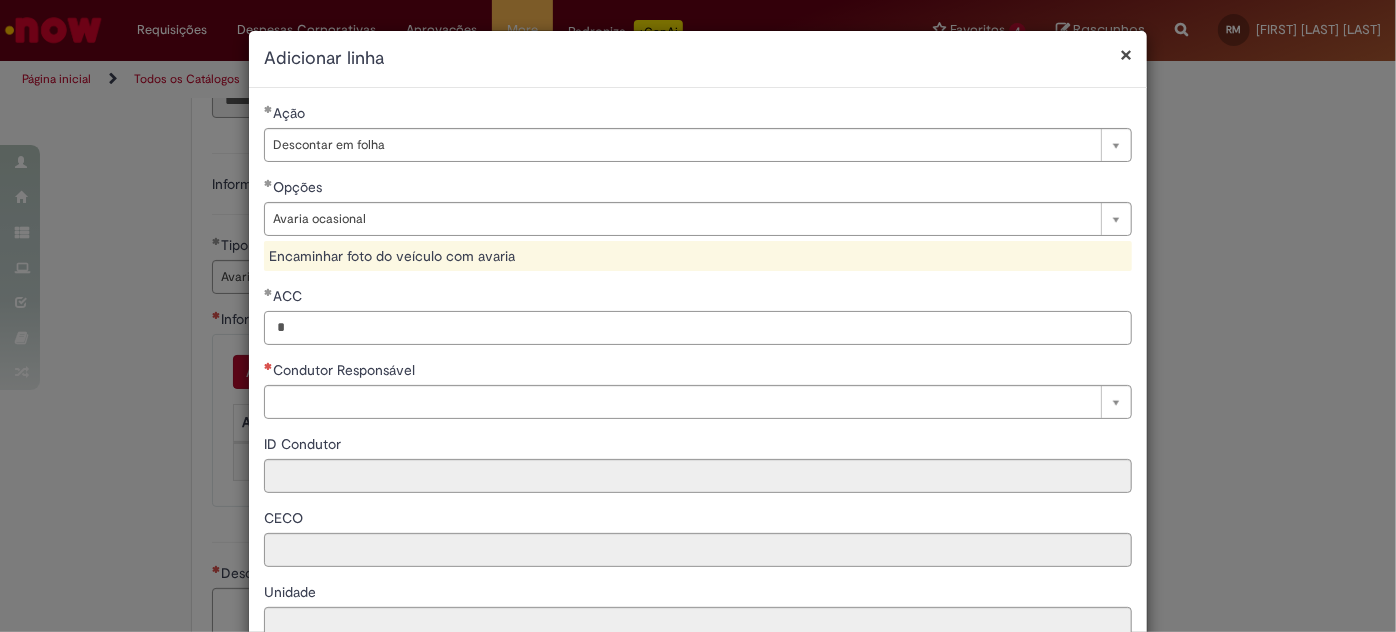 type on "*" 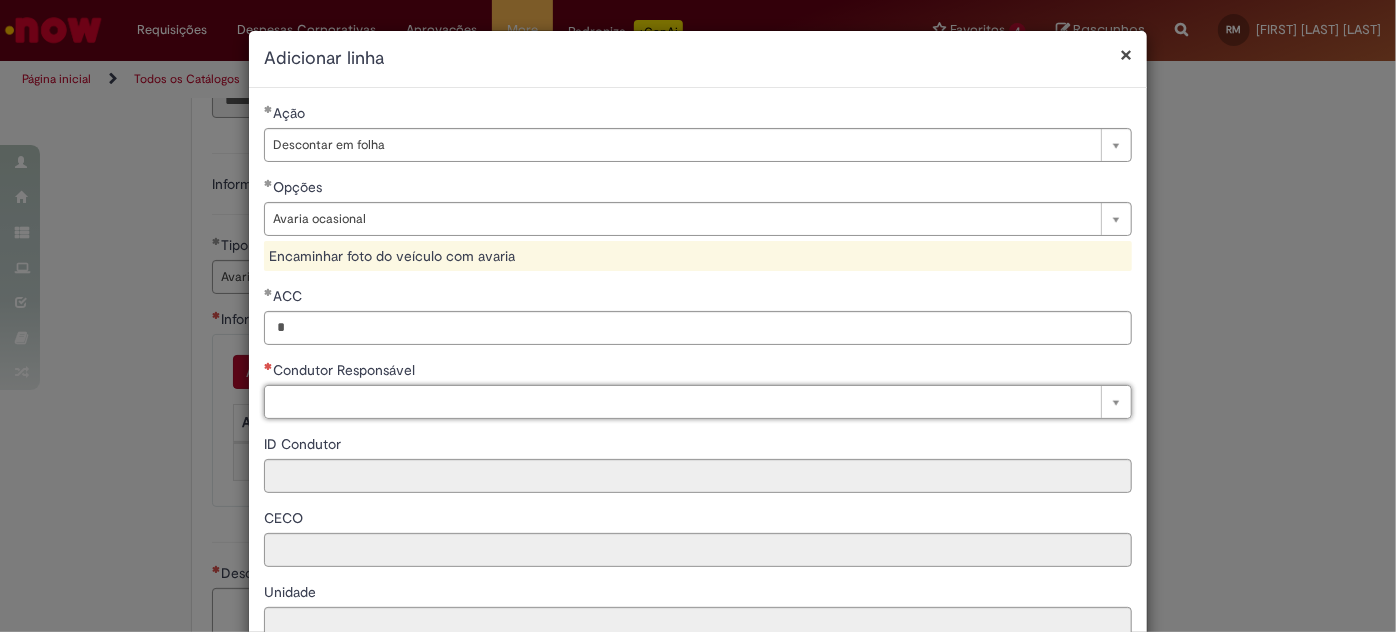type on "*" 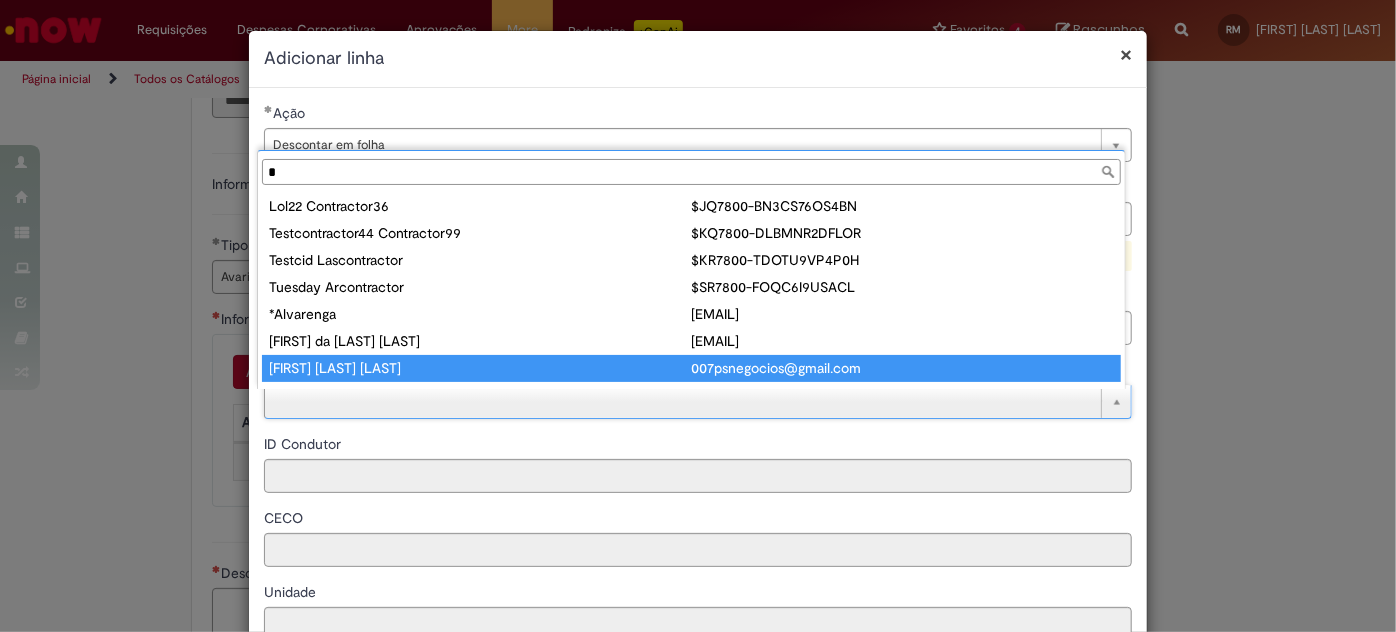 scroll, scrollTop: 16, scrollLeft: 0, axis: vertical 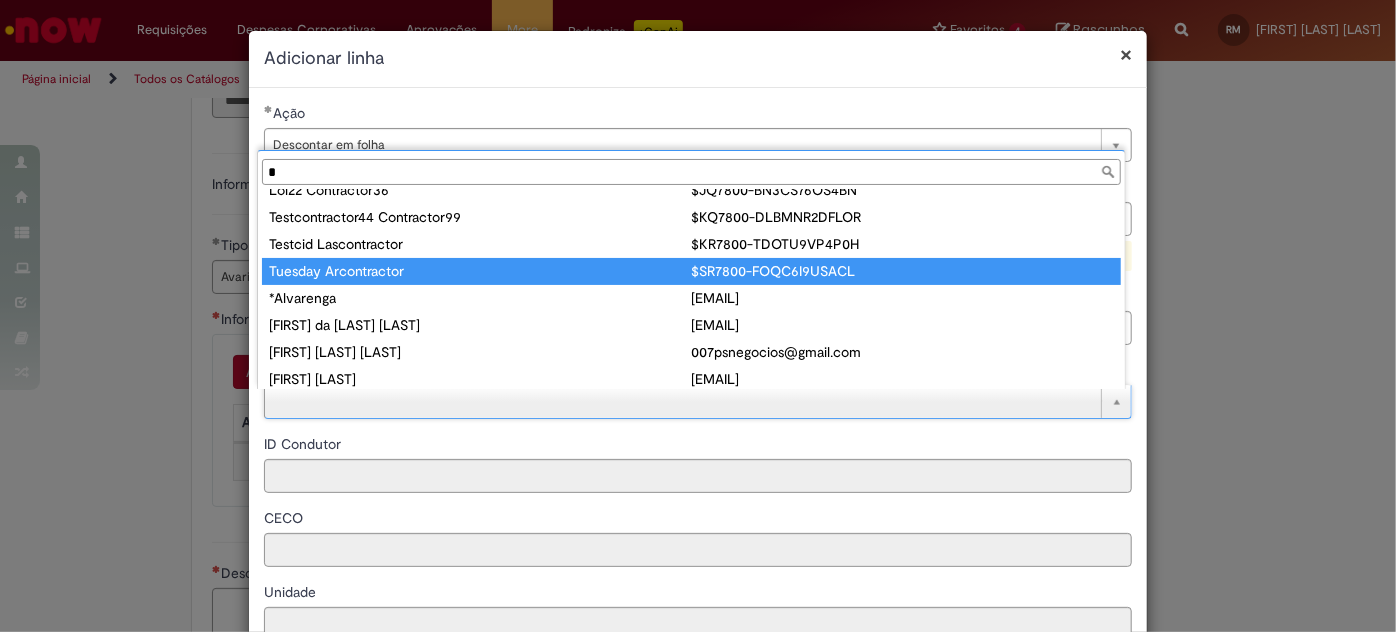 type on "**********" 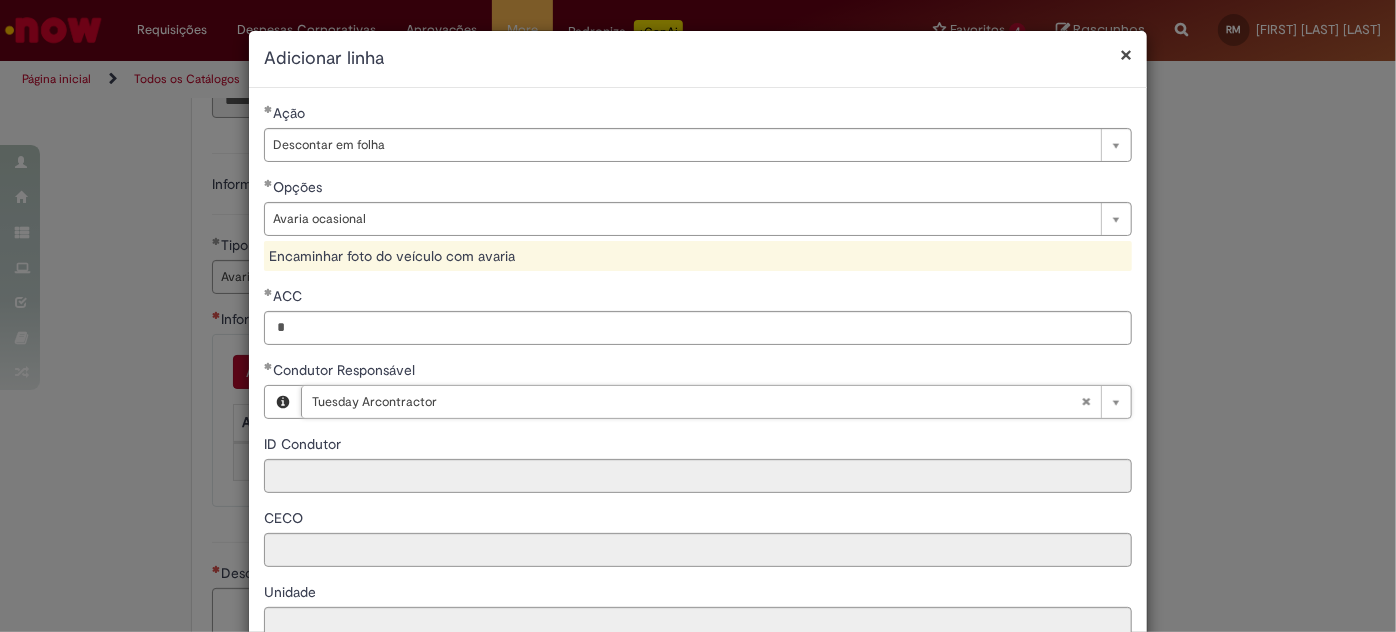 type on "**********" 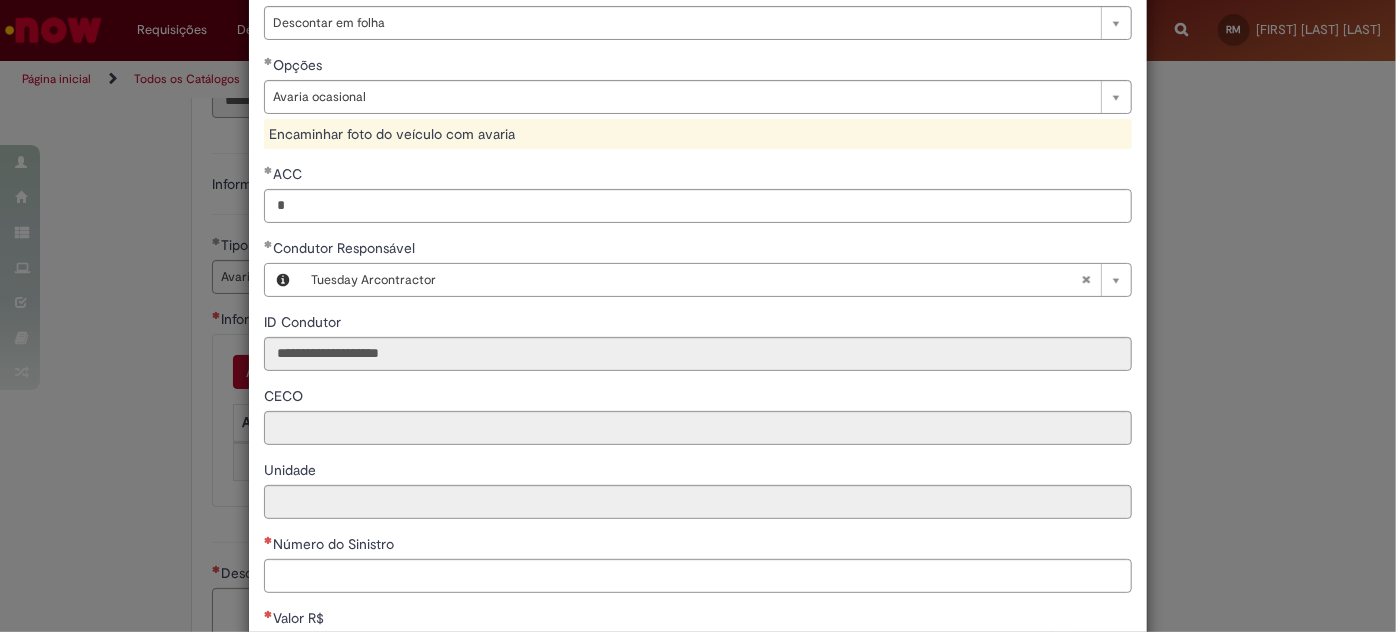 scroll, scrollTop: 124, scrollLeft: 0, axis: vertical 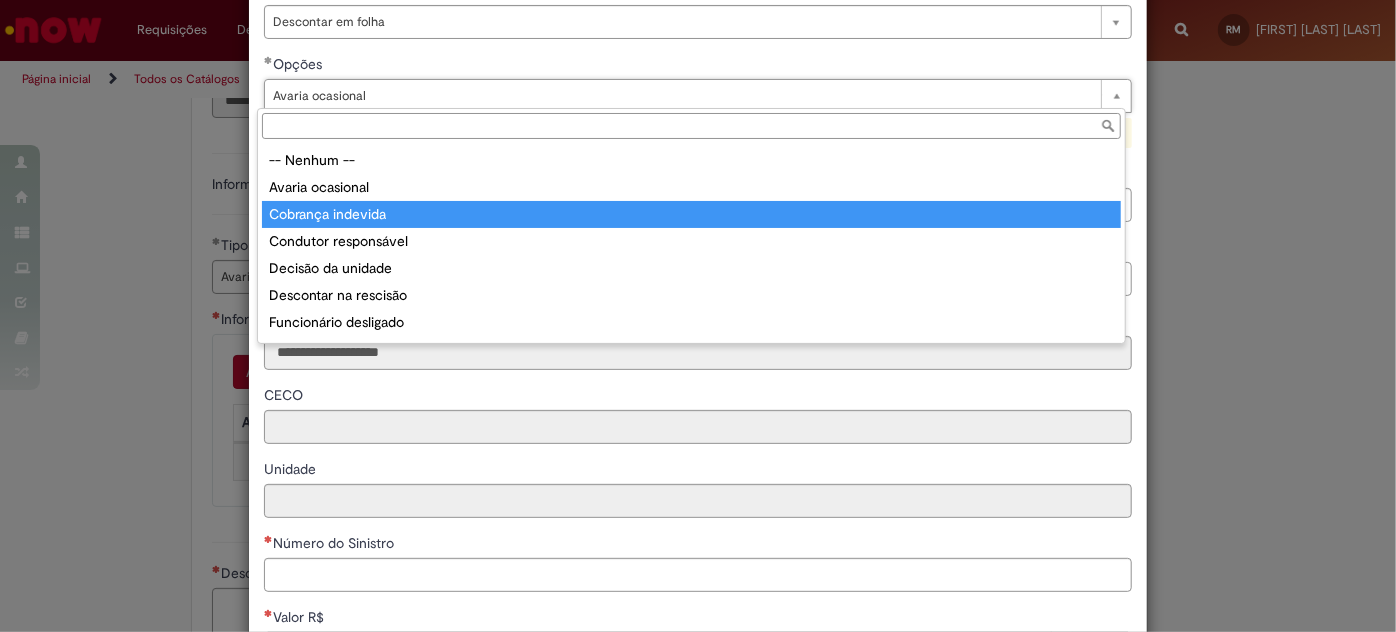 type on "**********" 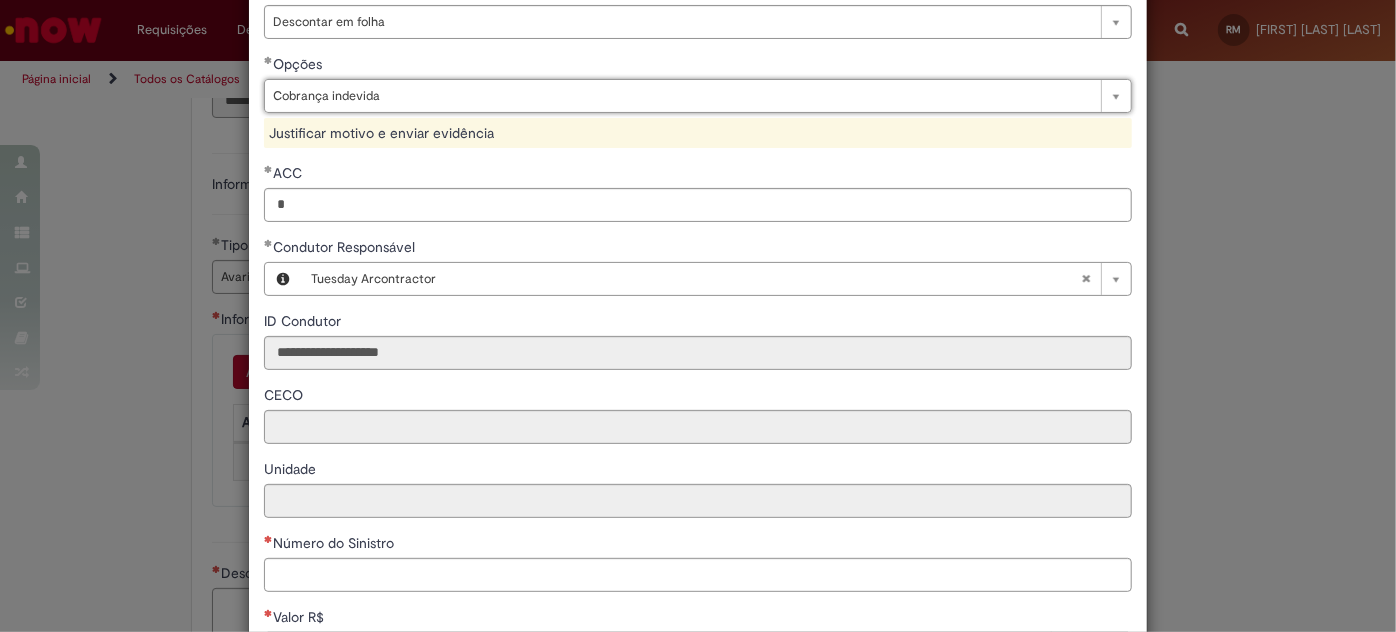 scroll, scrollTop: 0, scrollLeft: 100, axis: horizontal 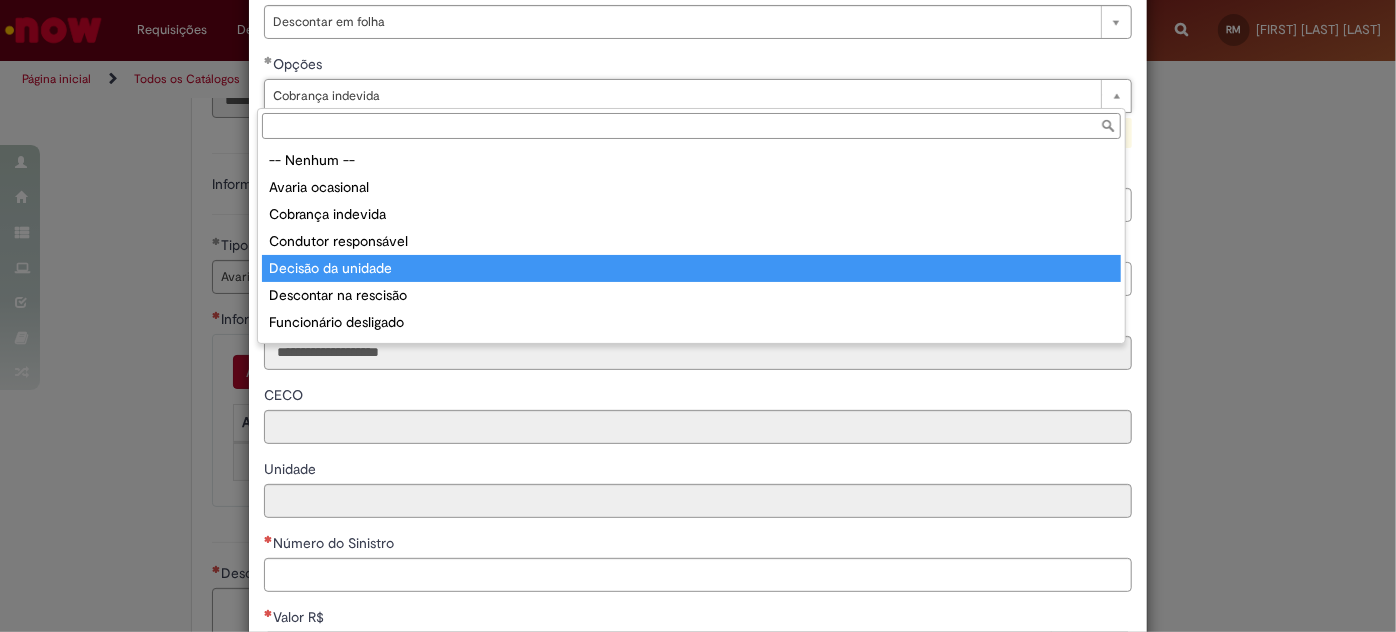 type on "**********" 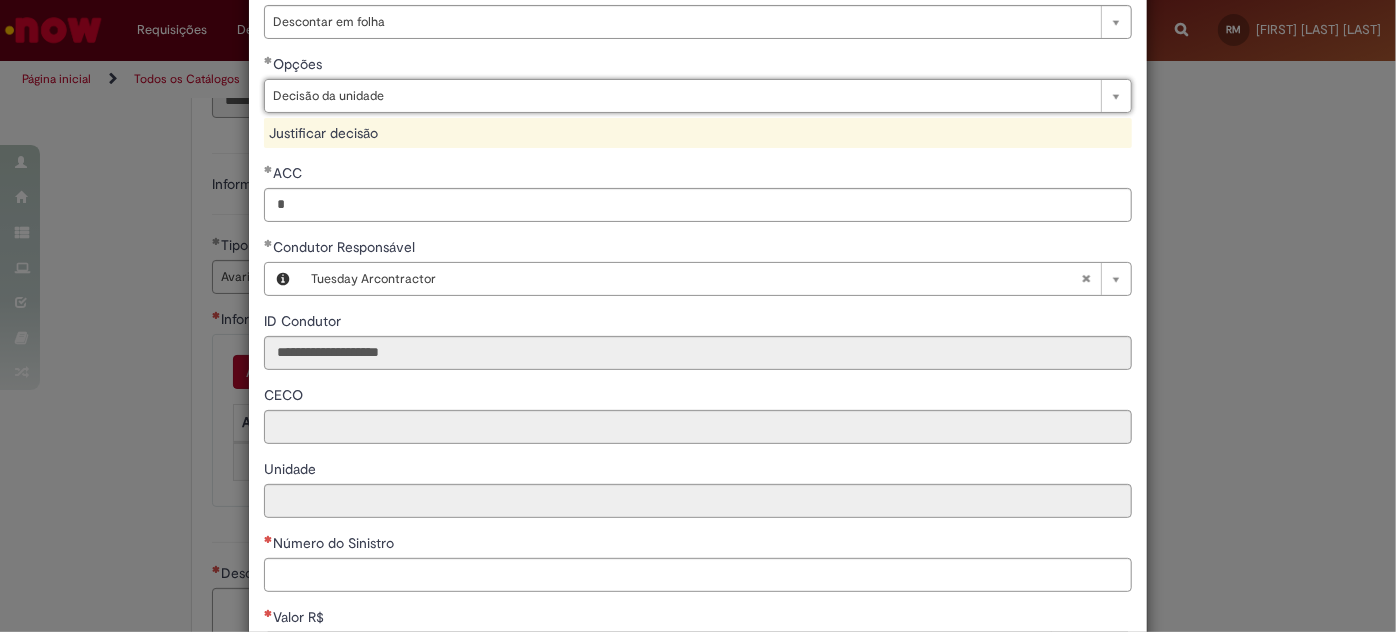 scroll, scrollTop: 0, scrollLeft: 117, axis: horizontal 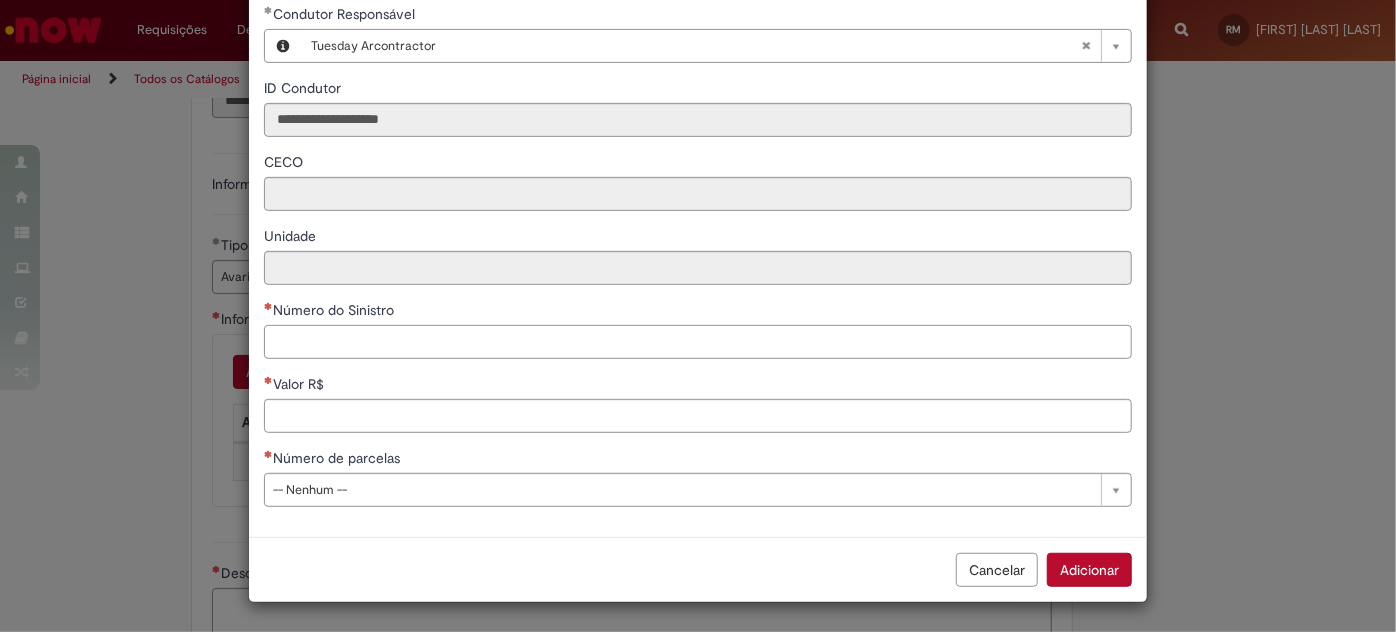 click on "Número do Sinistro" at bounding box center (698, 342) 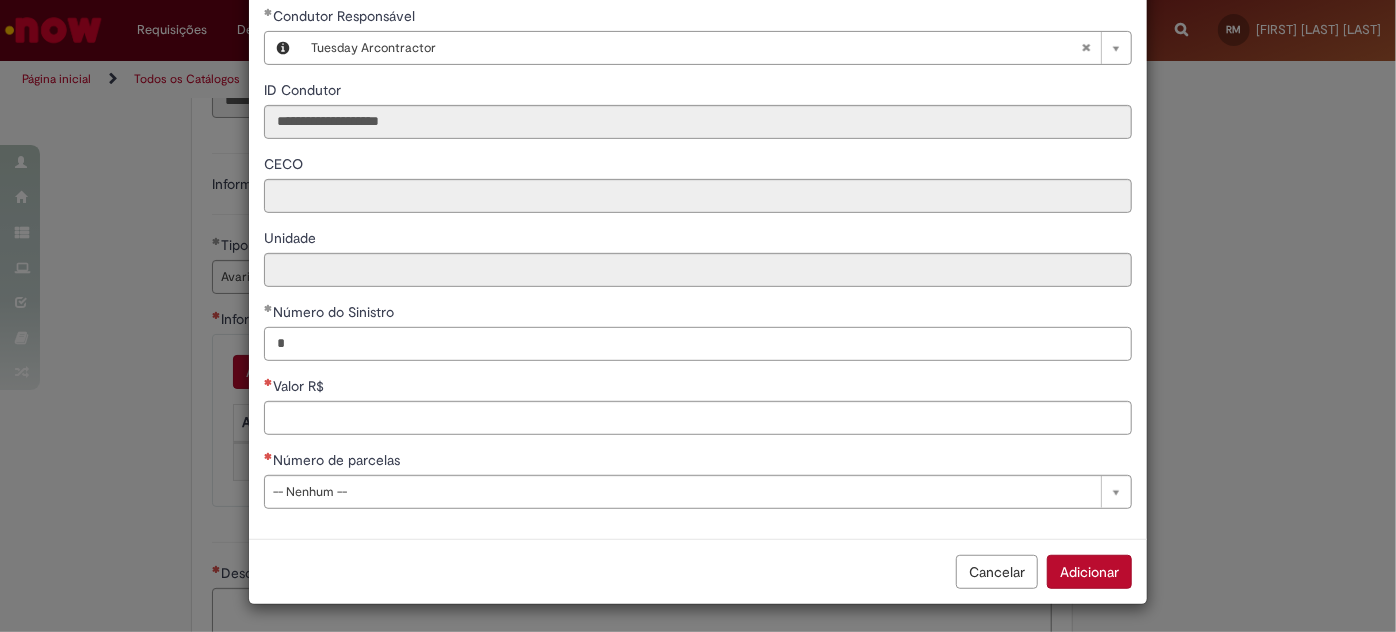 type on "*" 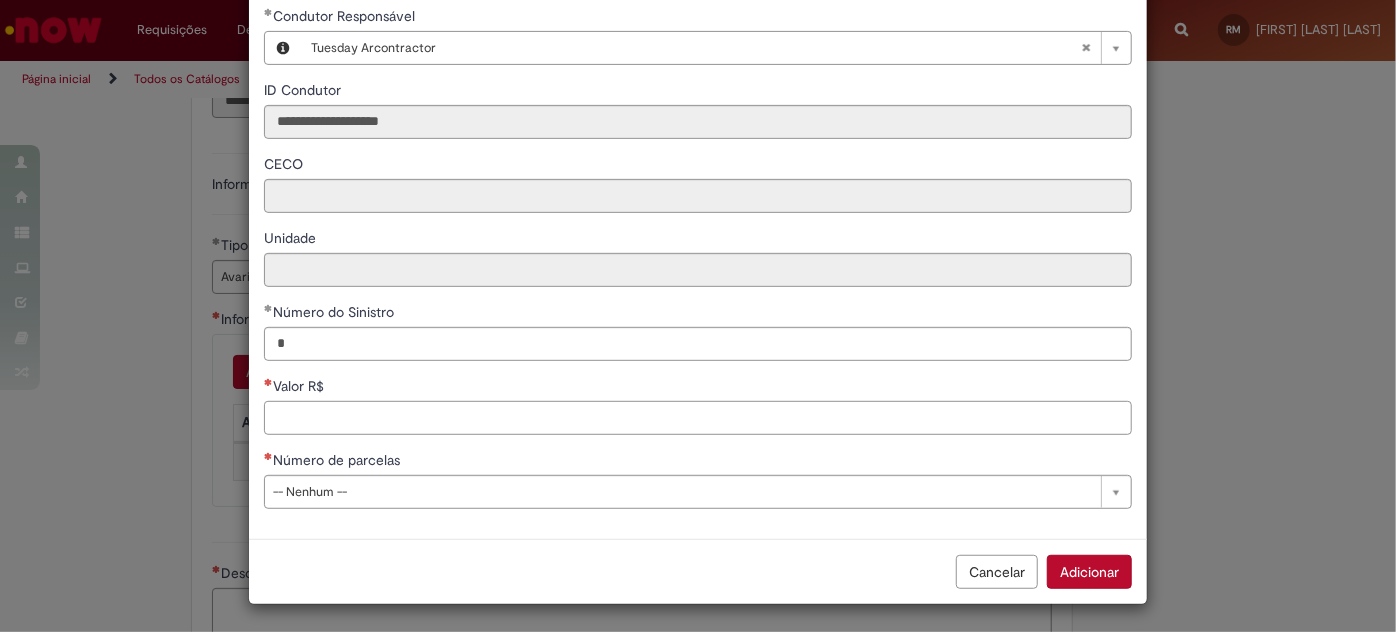 click on "Valor R$" at bounding box center (698, 418) 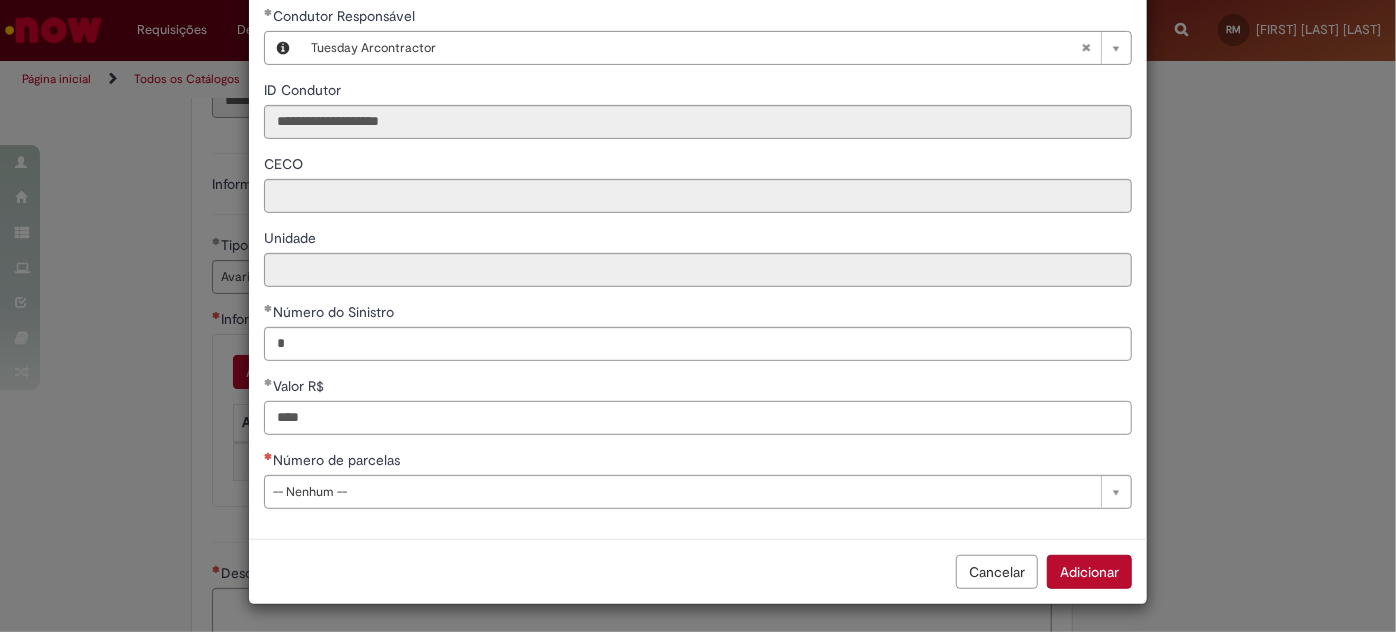 type on "****" 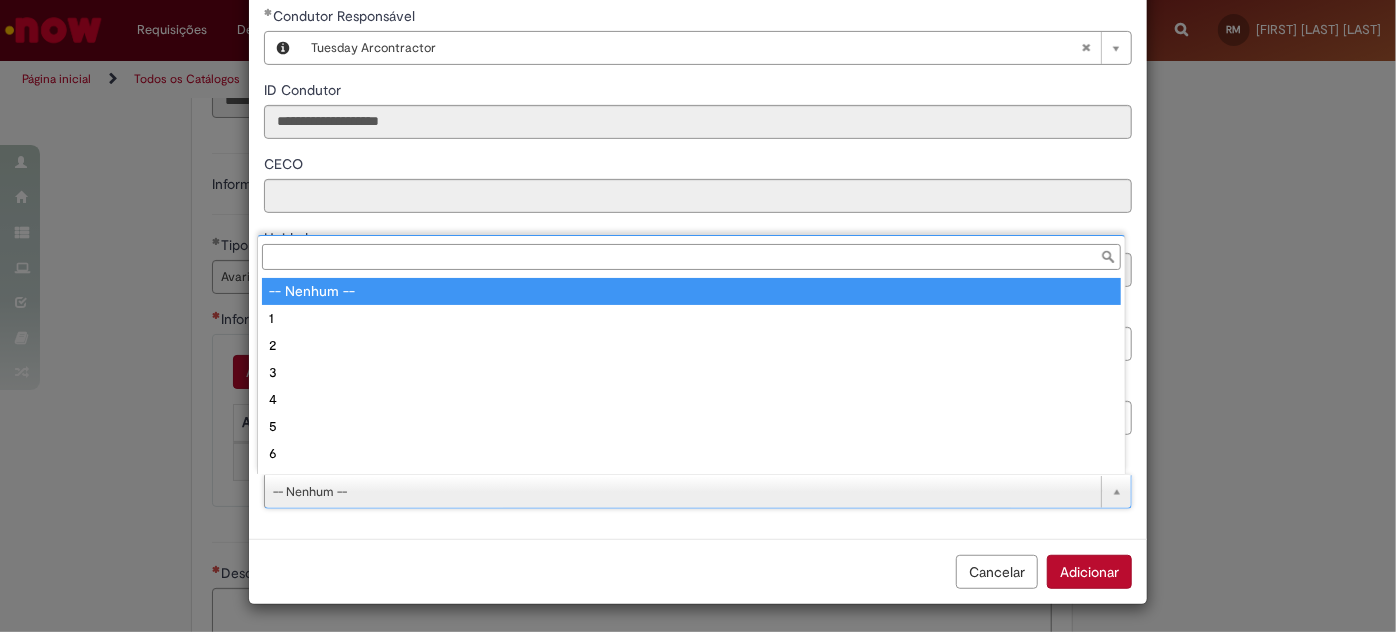 scroll, scrollTop: 16, scrollLeft: 0, axis: vertical 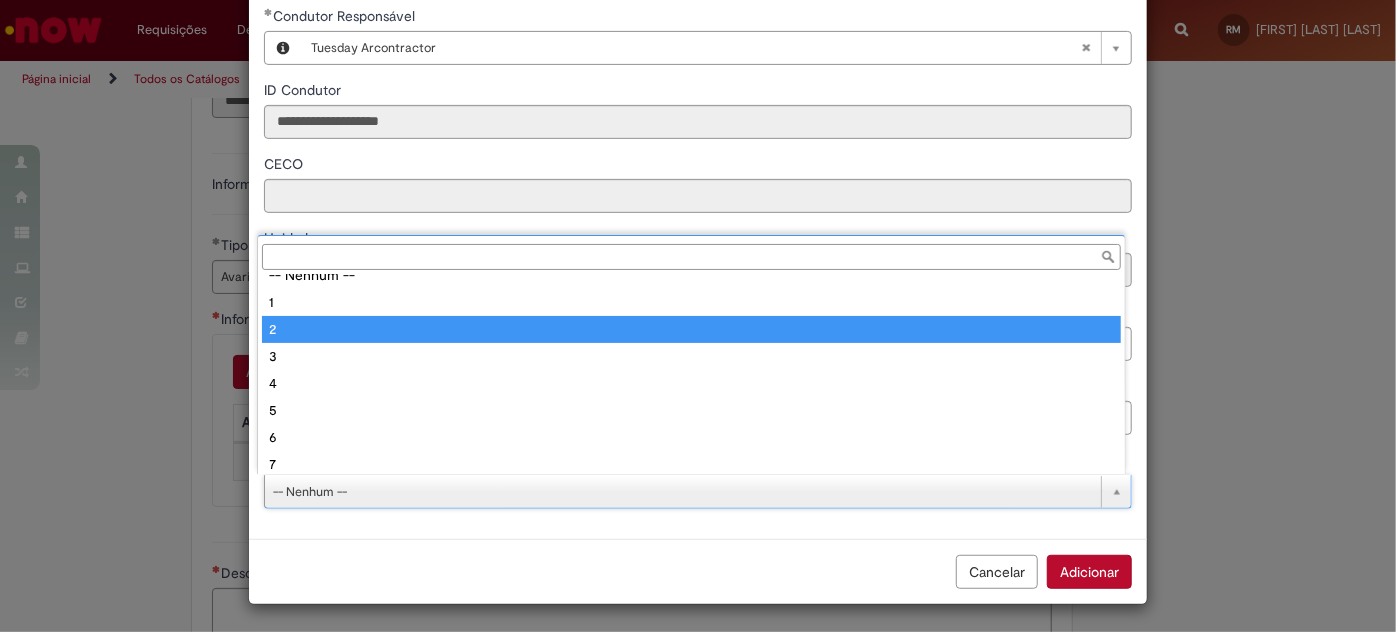 type on "*" 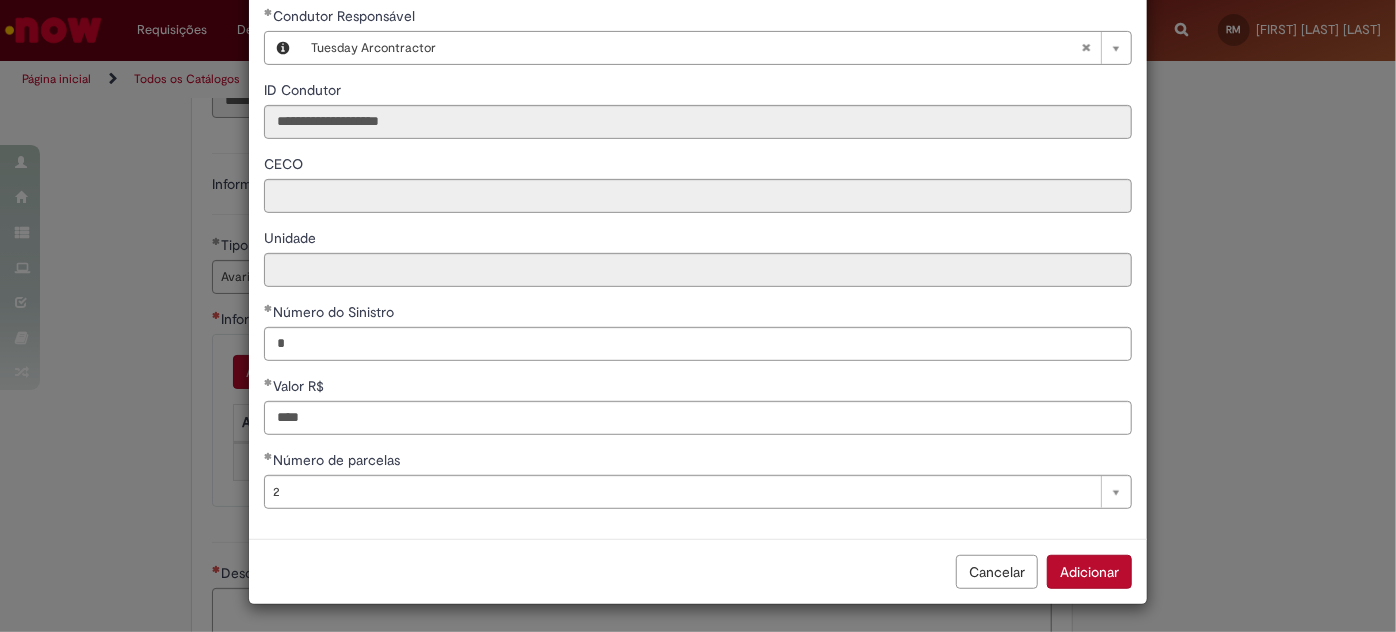 click on "Adicionar" at bounding box center [1089, 572] 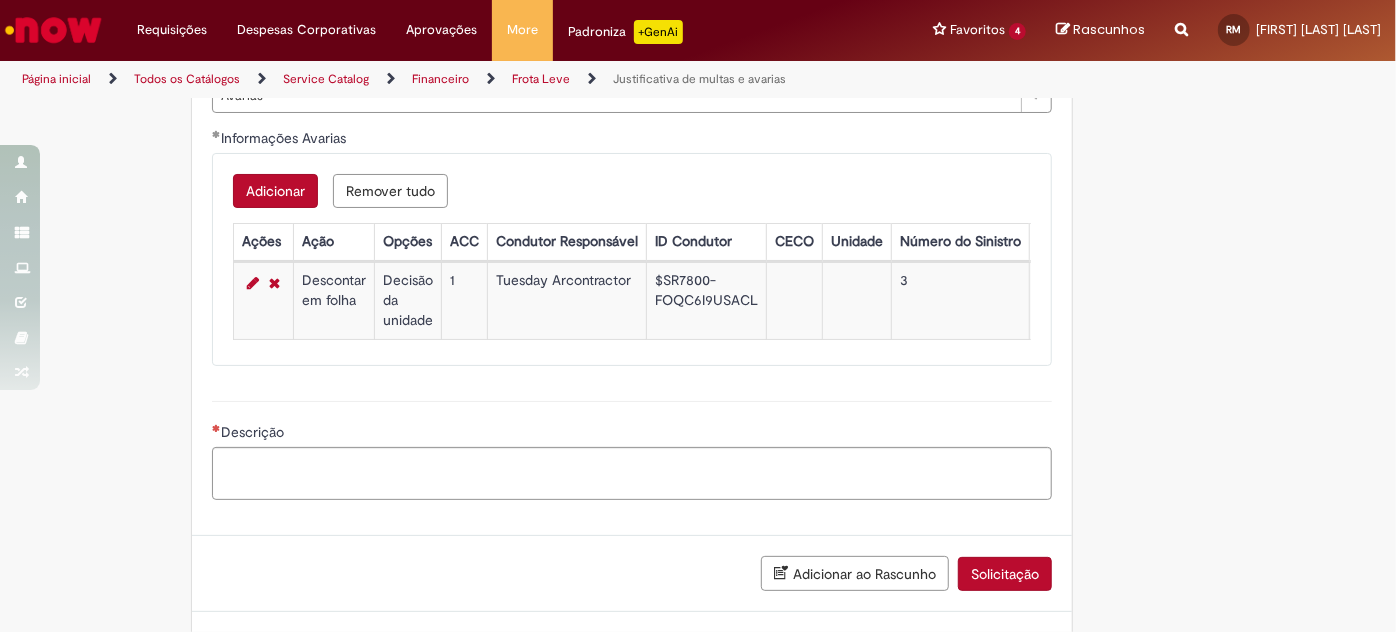 scroll, scrollTop: 994, scrollLeft: 0, axis: vertical 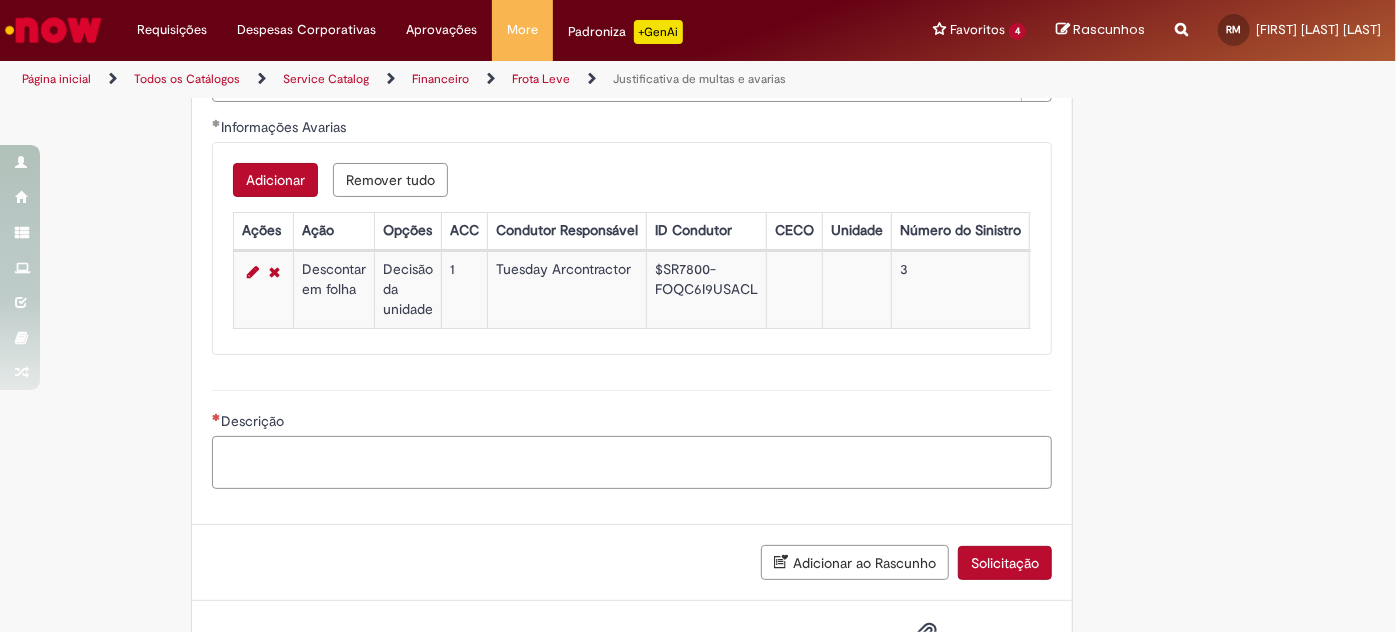 click on "Descrição" at bounding box center [632, 462] 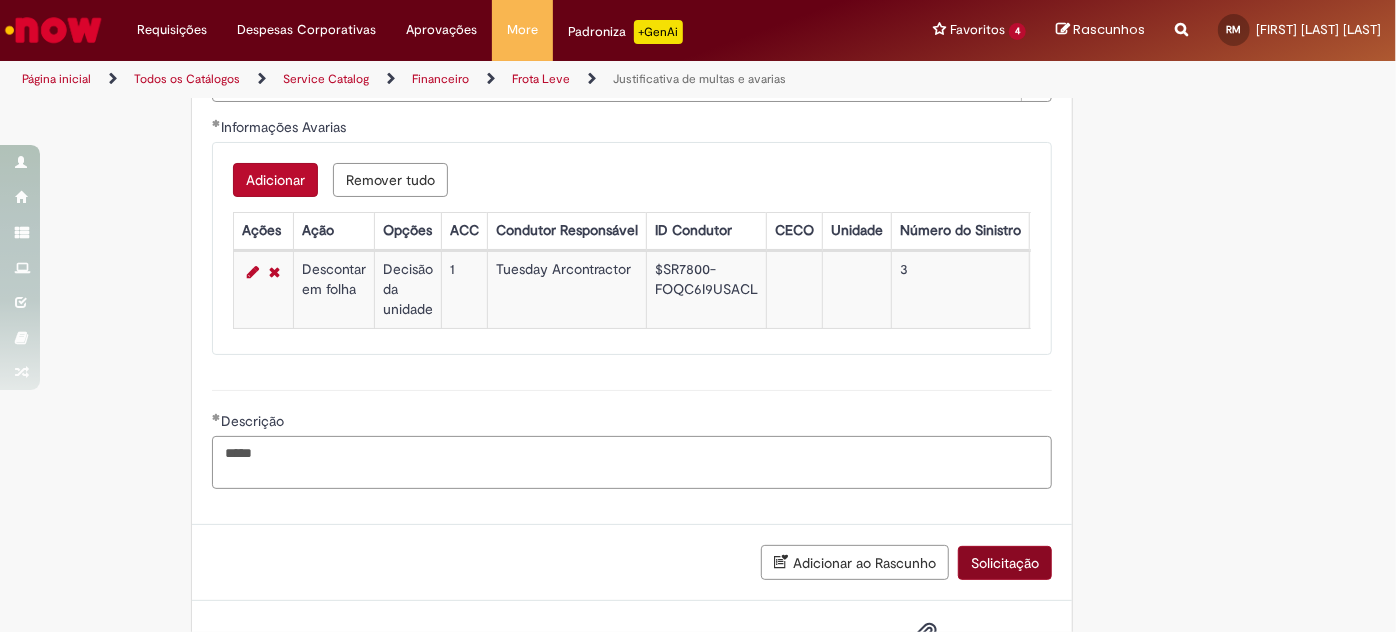 type on "*****" 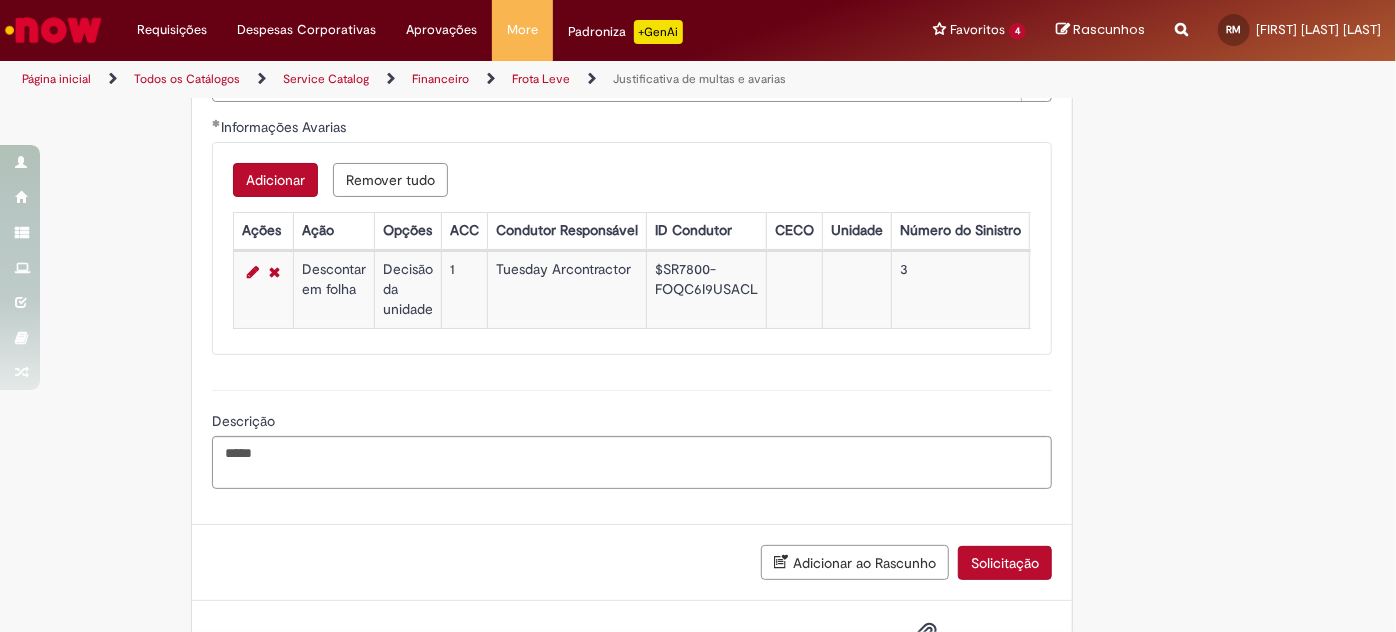 click on "Solicitação" at bounding box center [1005, 563] 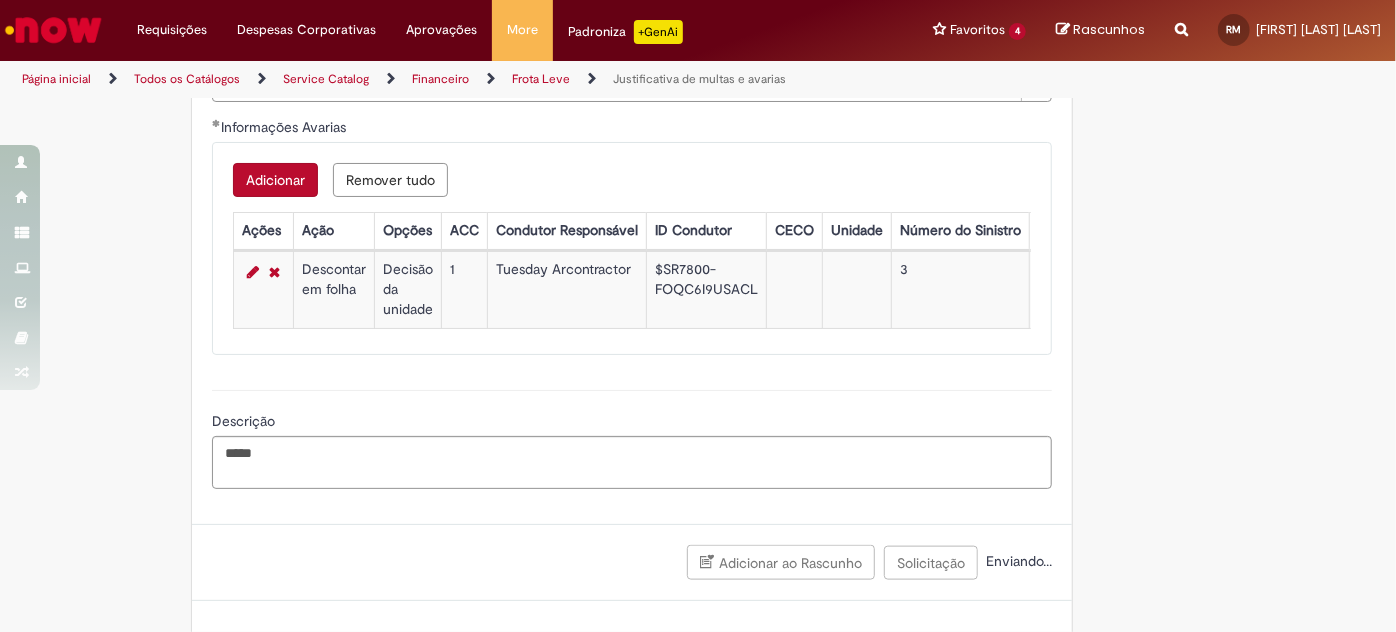 scroll, scrollTop: 1033, scrollLeft: 0, axis: vertical 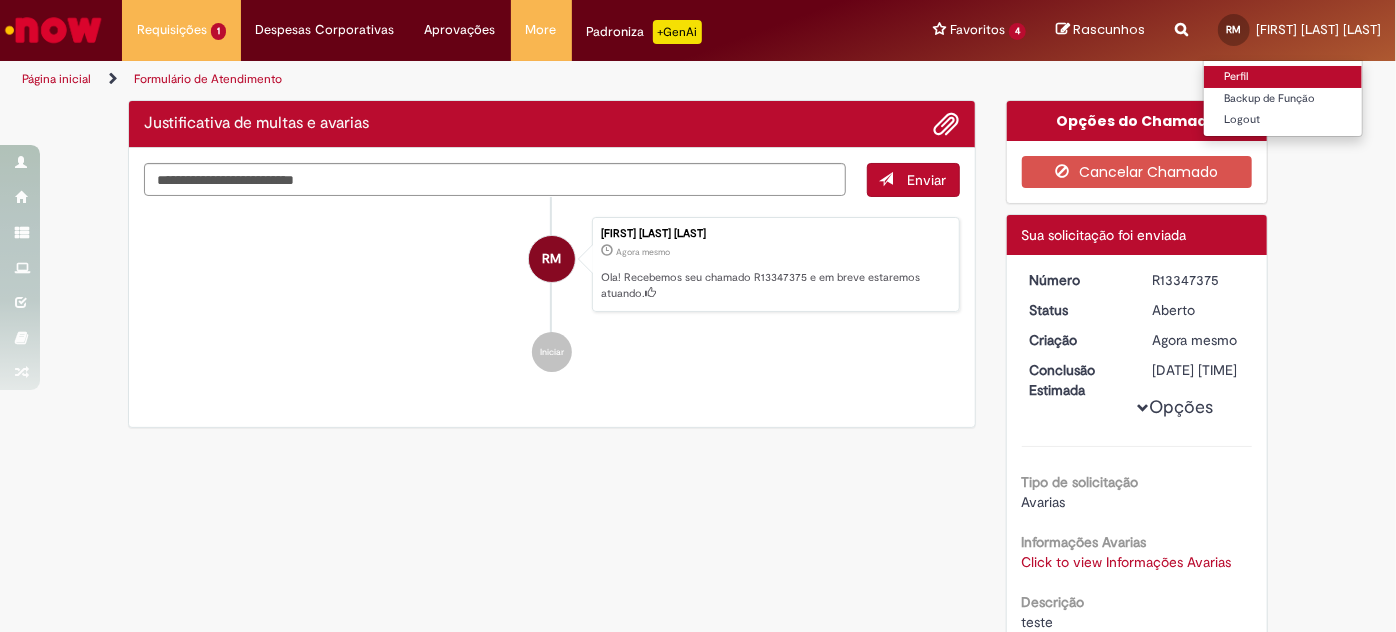 click on "Perfil" at bounding box center (1283, 77) 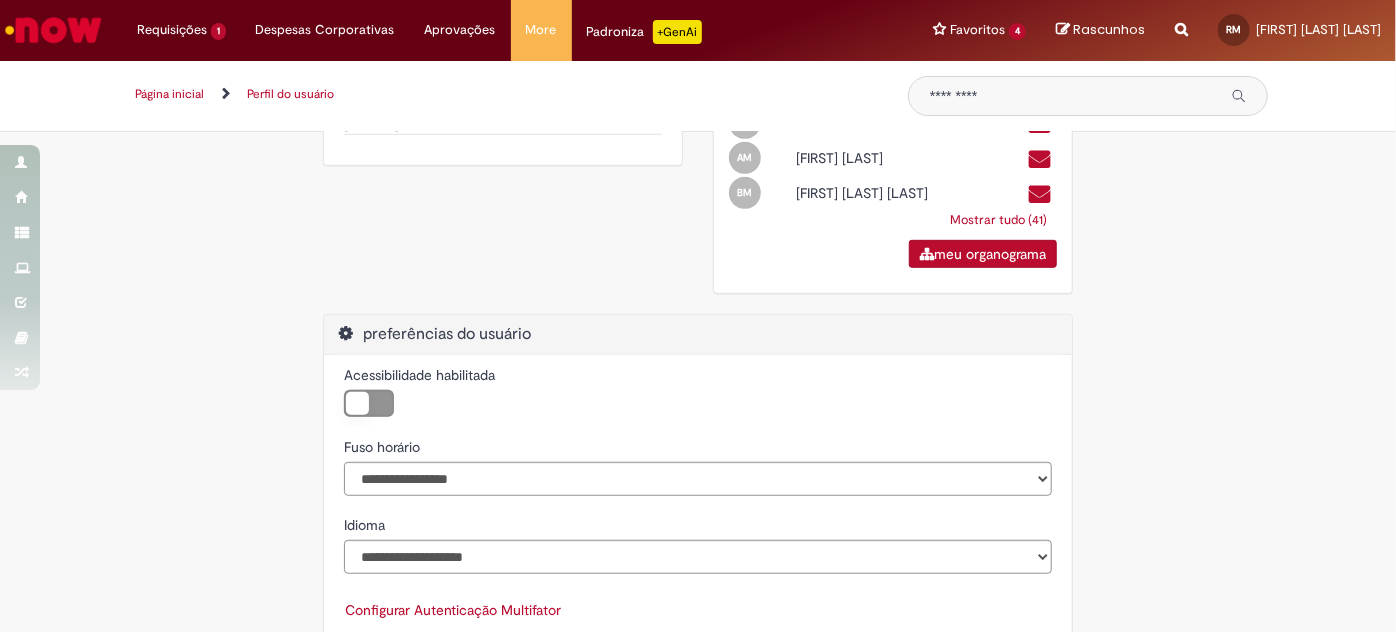 scroll, scrollTop: 634, scrollLeft: 0, axis: vertical 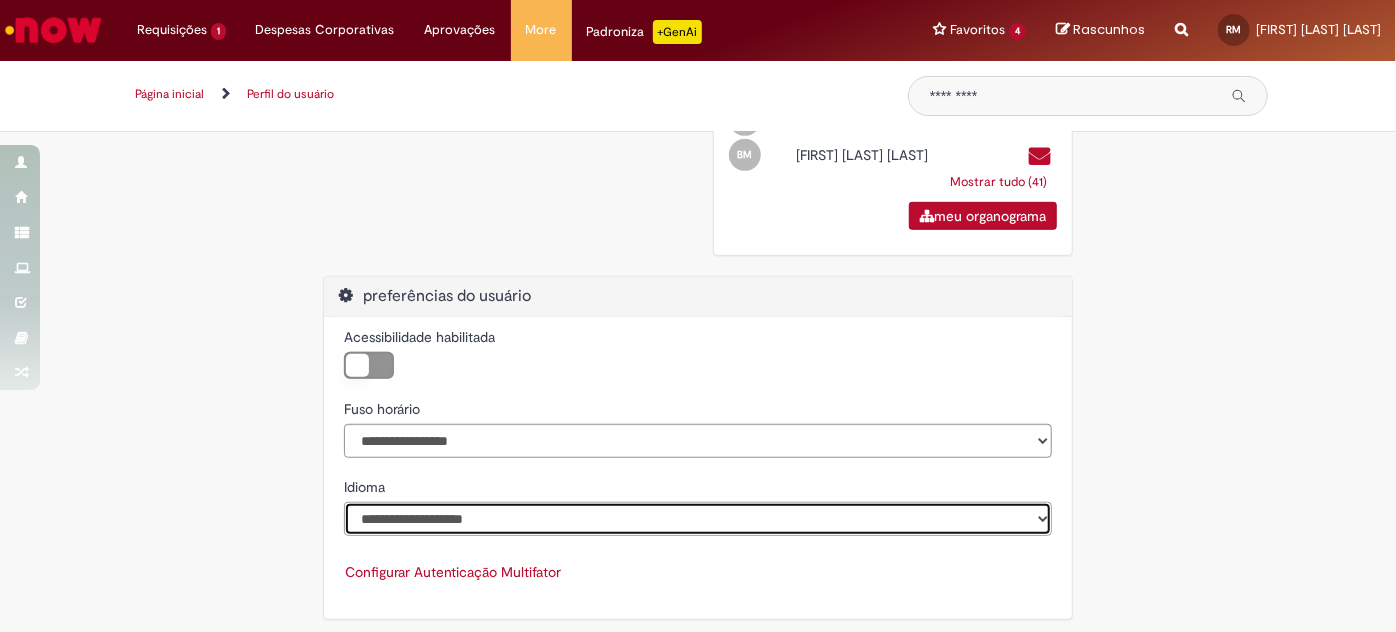 click on "**********" at bounding box center [698, 519] 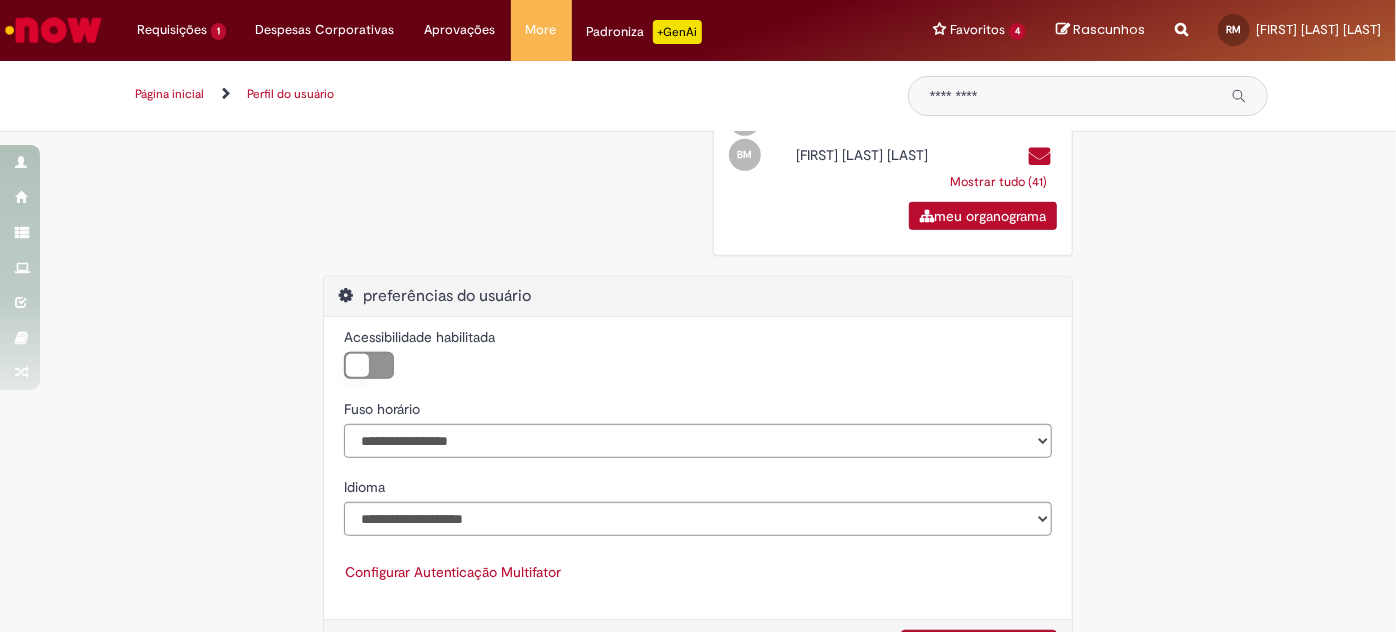 scroll, scrollTop: 689, scrollLeft: 0, axis: vertical 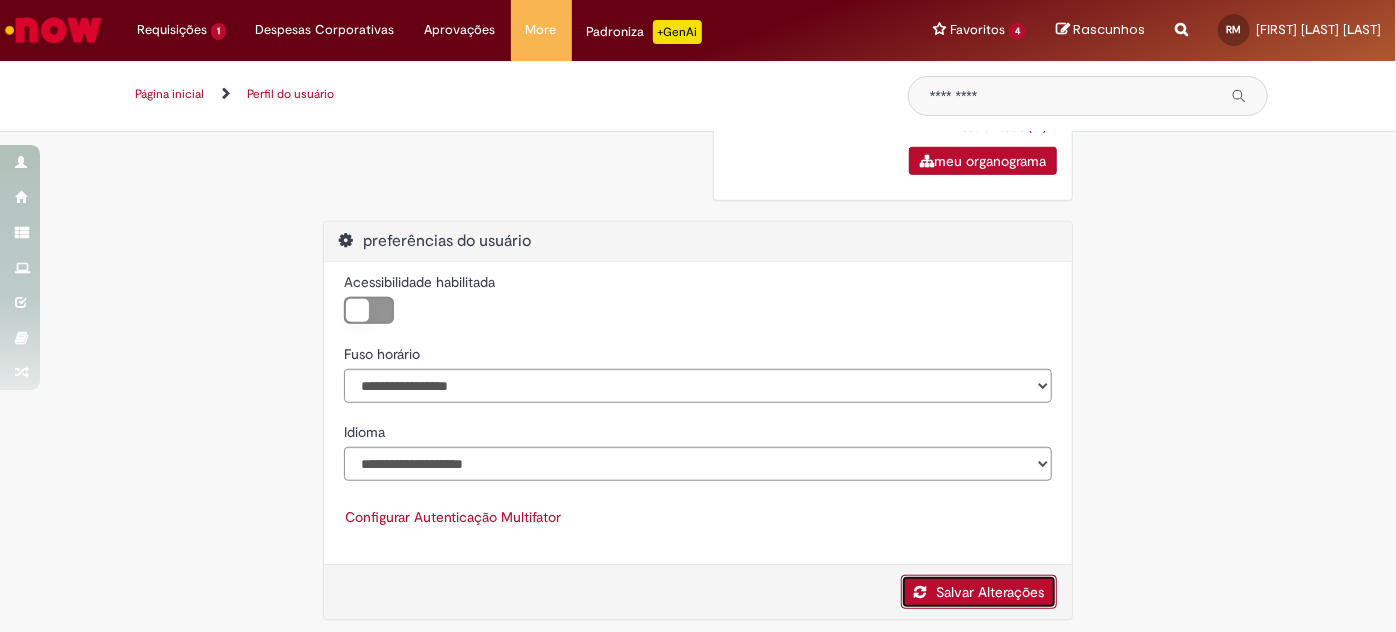 click on "Salvar Alterações" at bounding box center [979, 592] 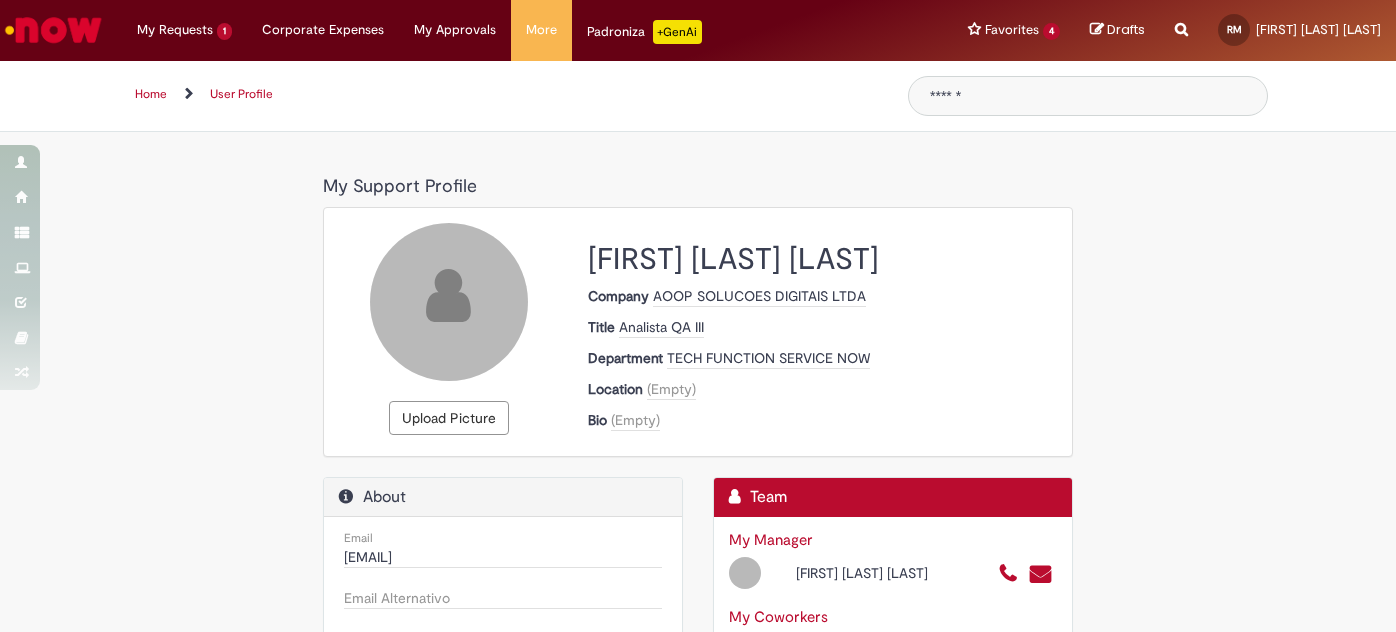 scroll, scrollTop: 0, scrollLeft: 0, axis: both 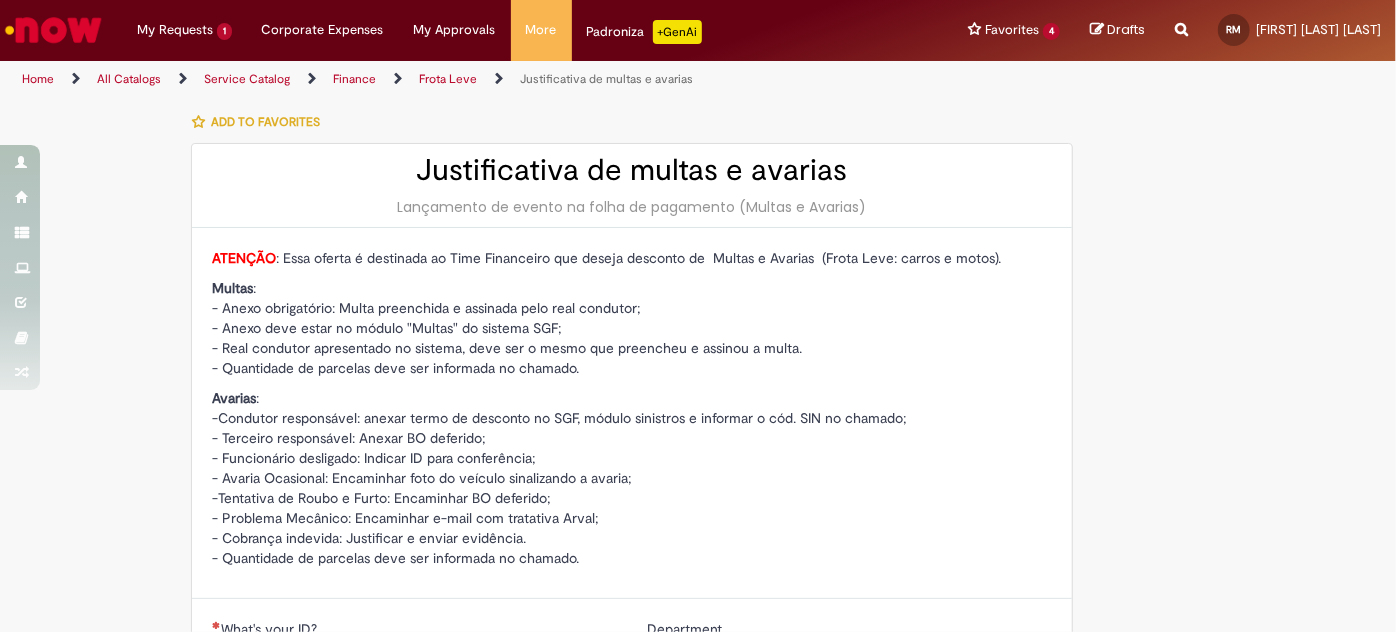 type on "**********" 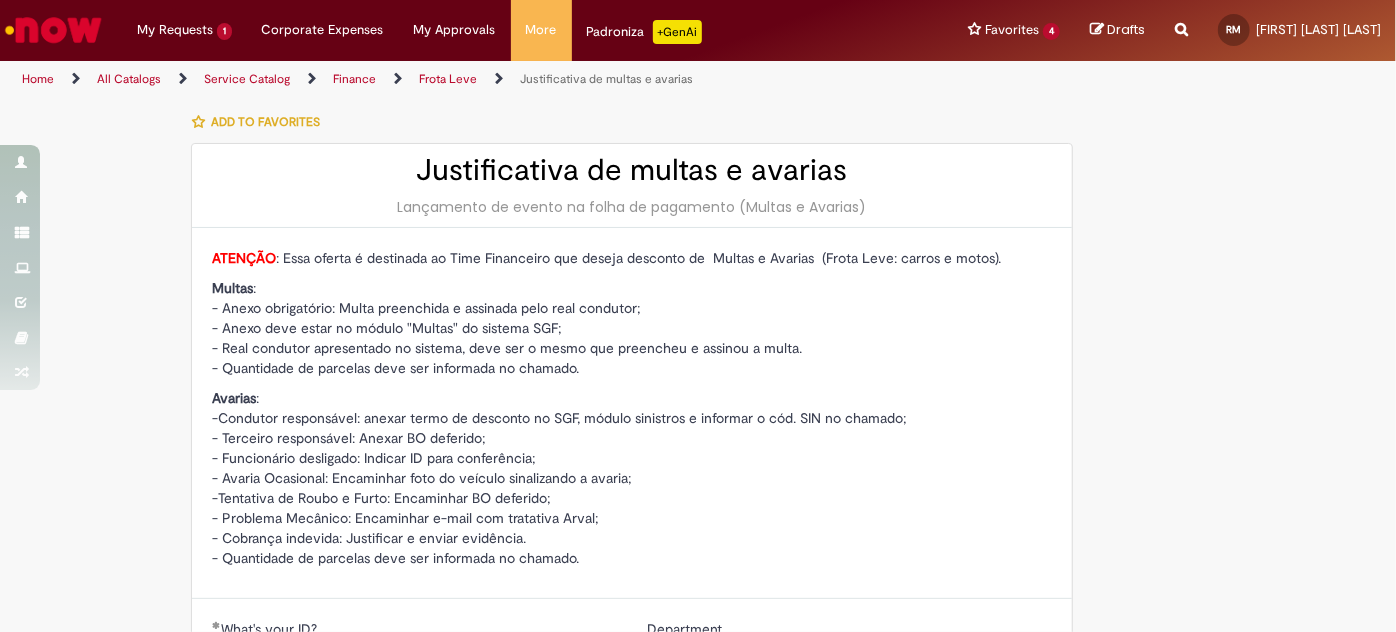 type on "**********" 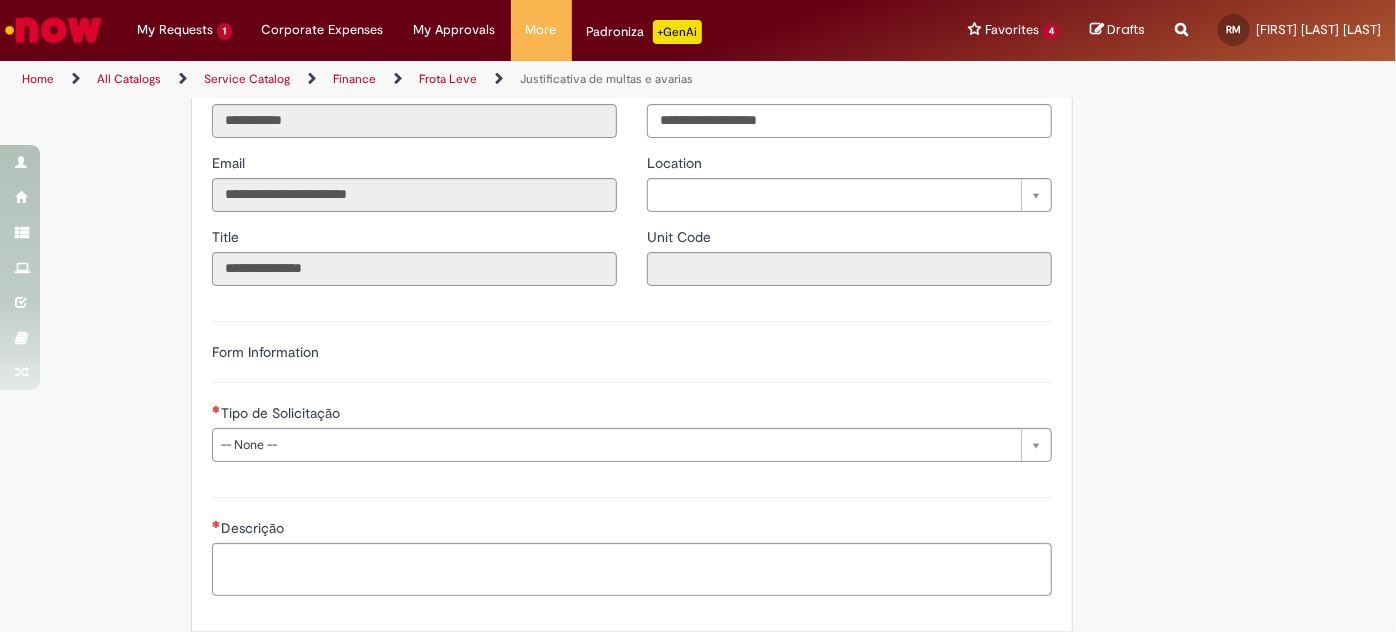 scroll, scrollTop: 620, scrollLeft: 0, axis: vertical 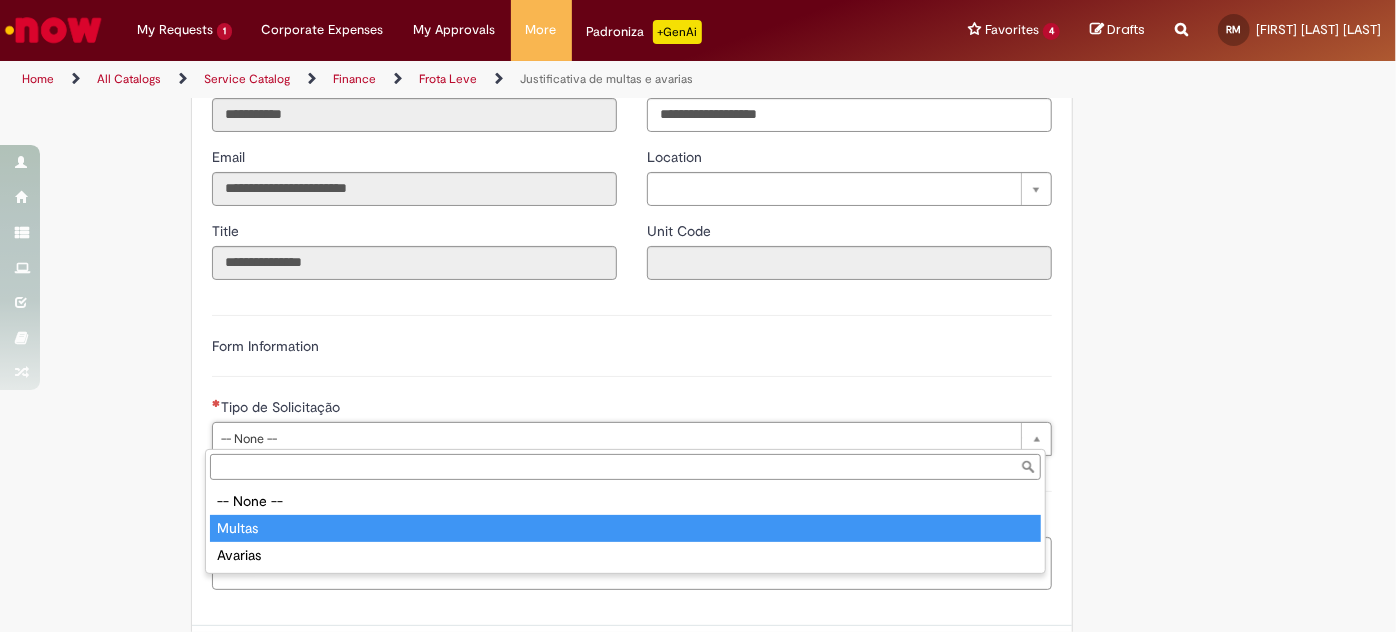 type on "******" 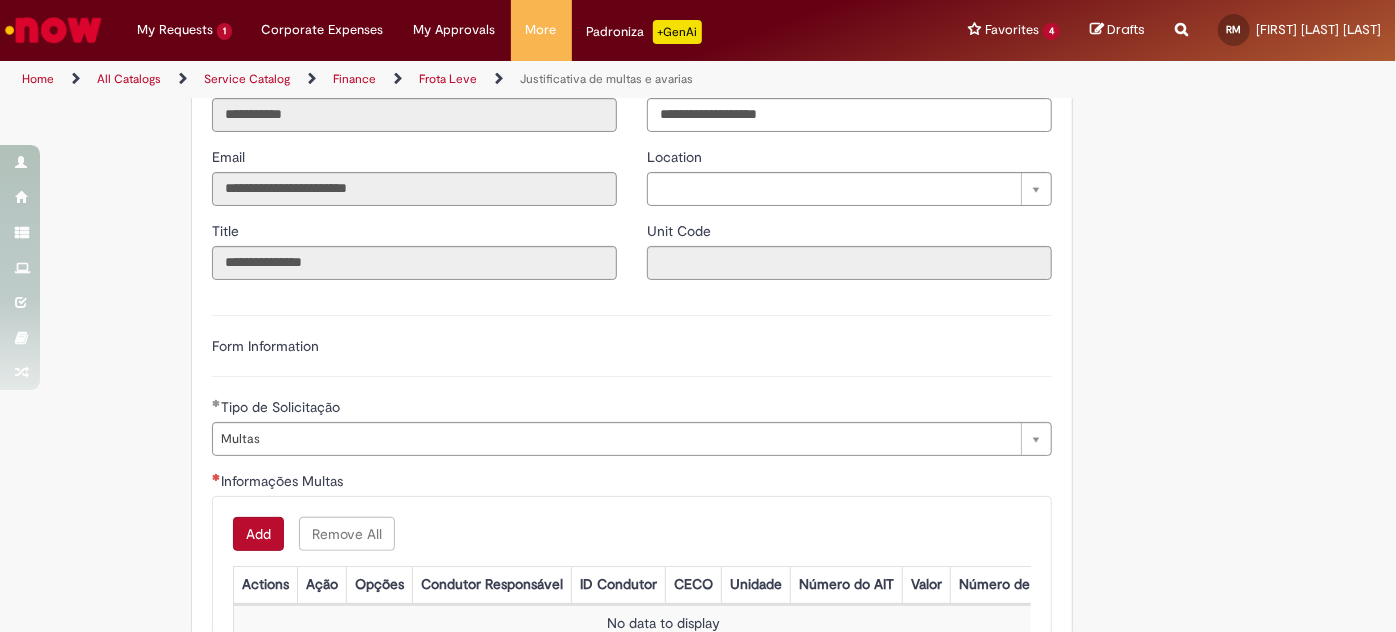 scroll, scrollTop: 1019, scrollLeft: 0, axis: vertical 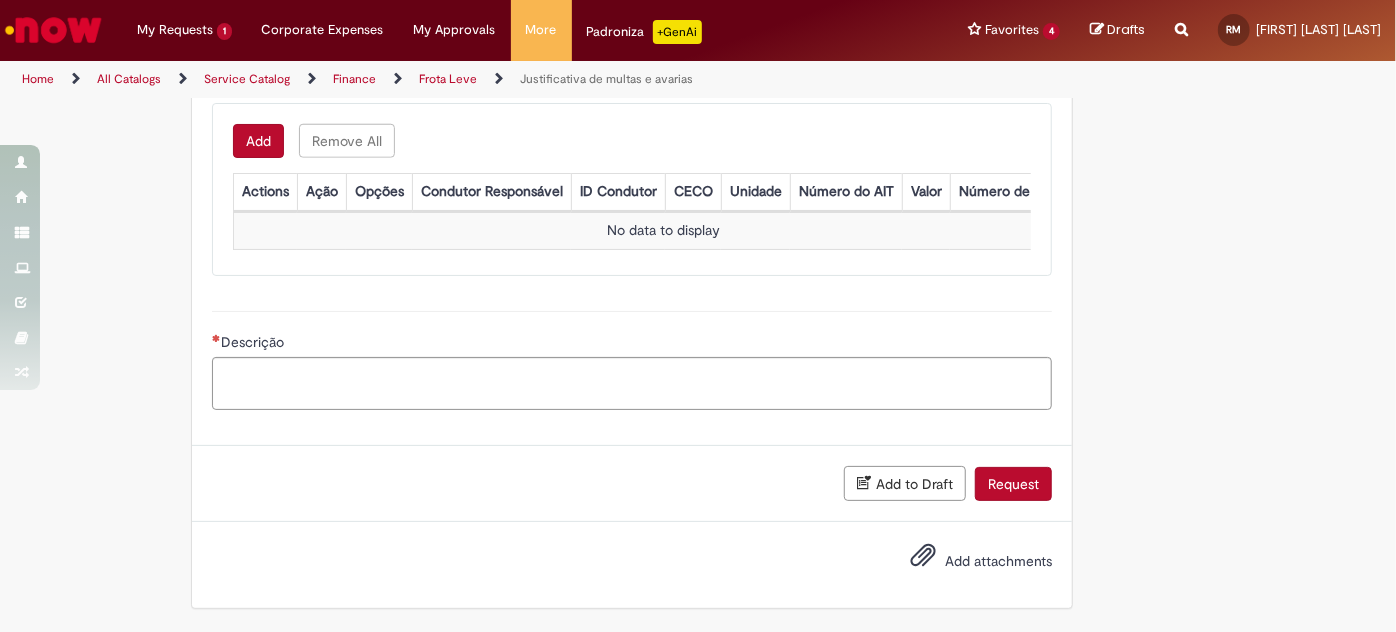 click on "Add" at bounding box center (258, 141) 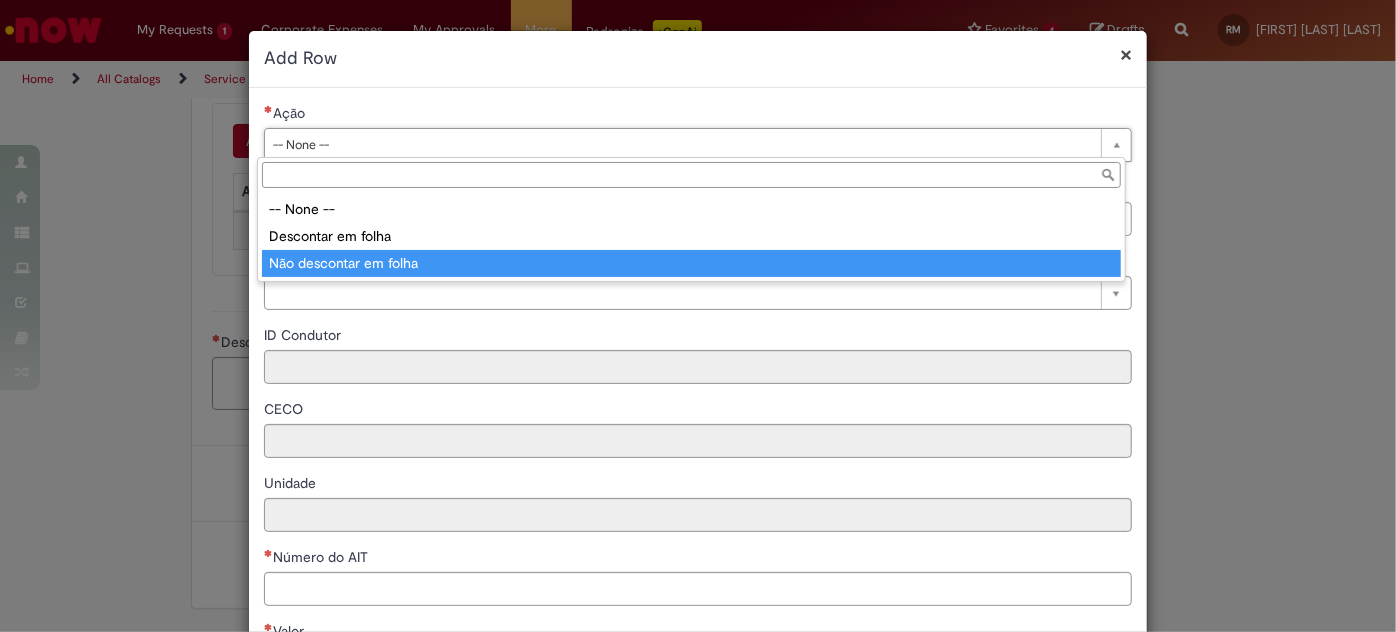 type on "**********" 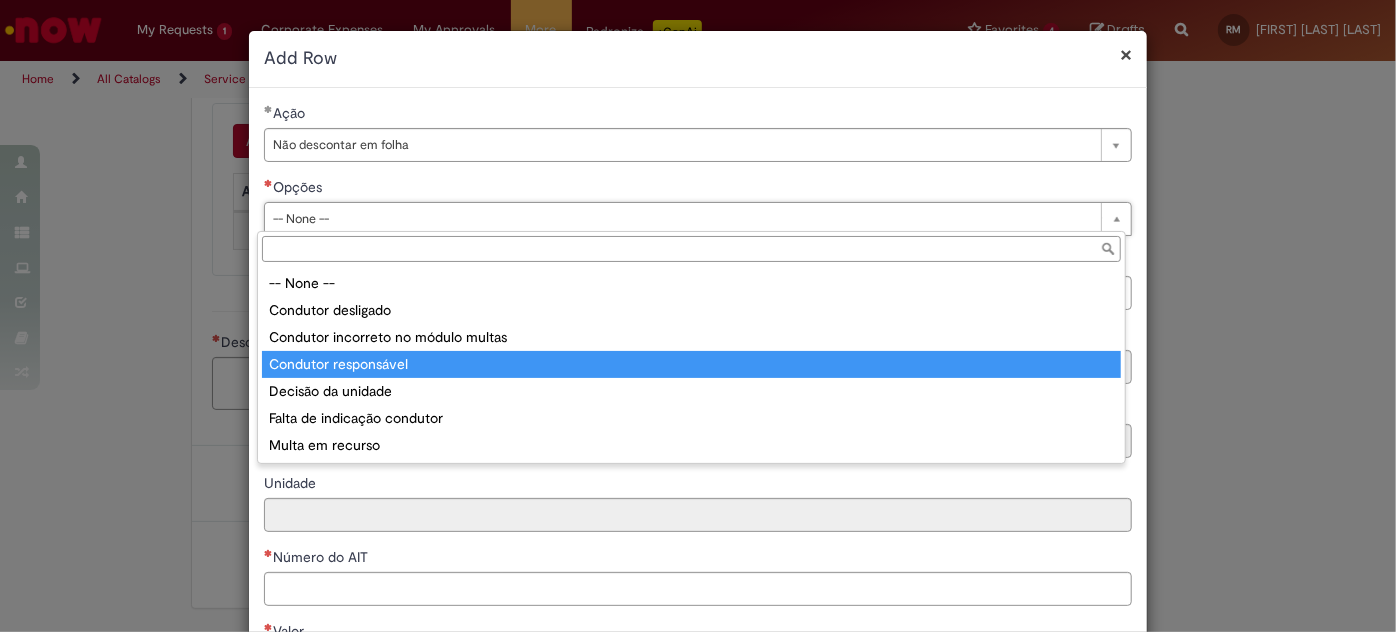 type on "**********" 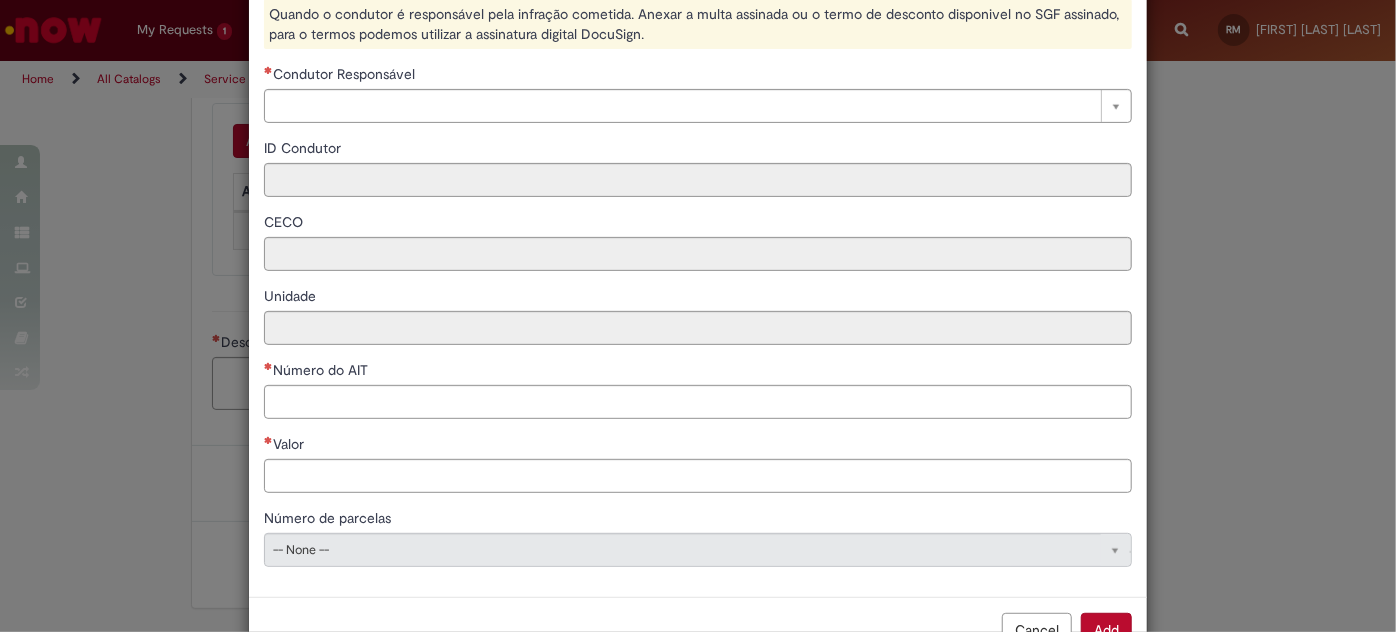 scroll, scrollTop: 251, scrollLeft: 0, axis: vertical 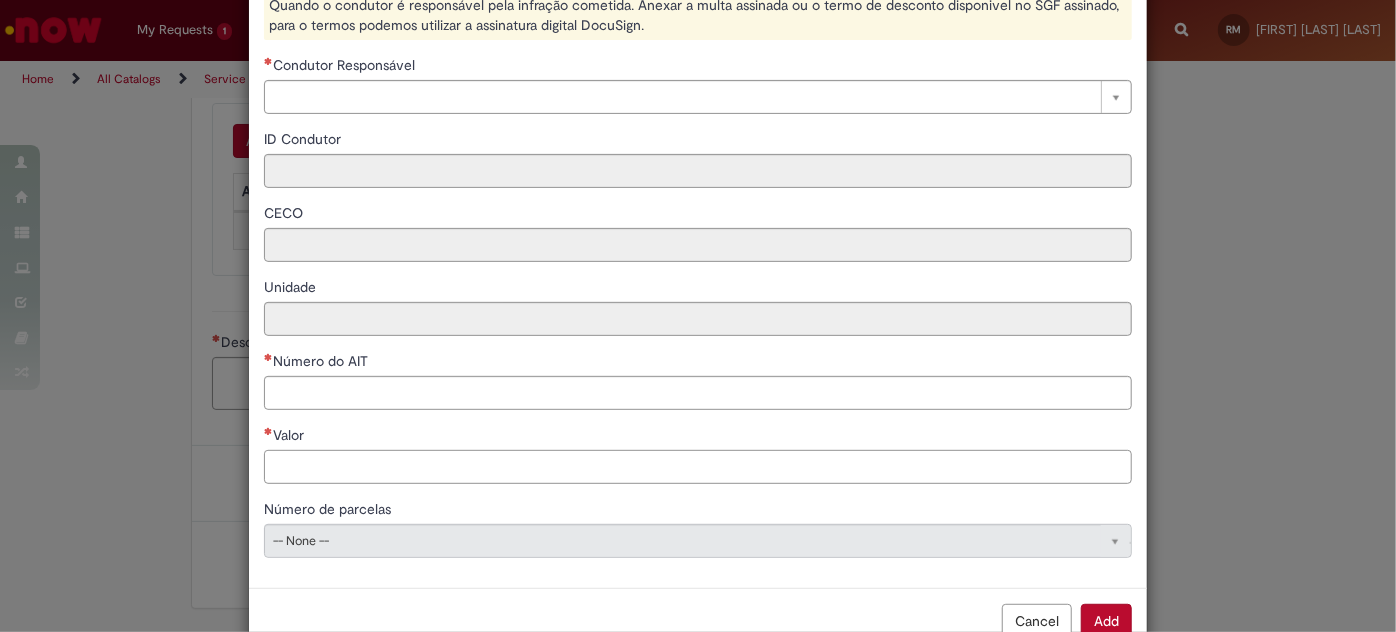 click on "Valor" at bounding box center (698, 467) 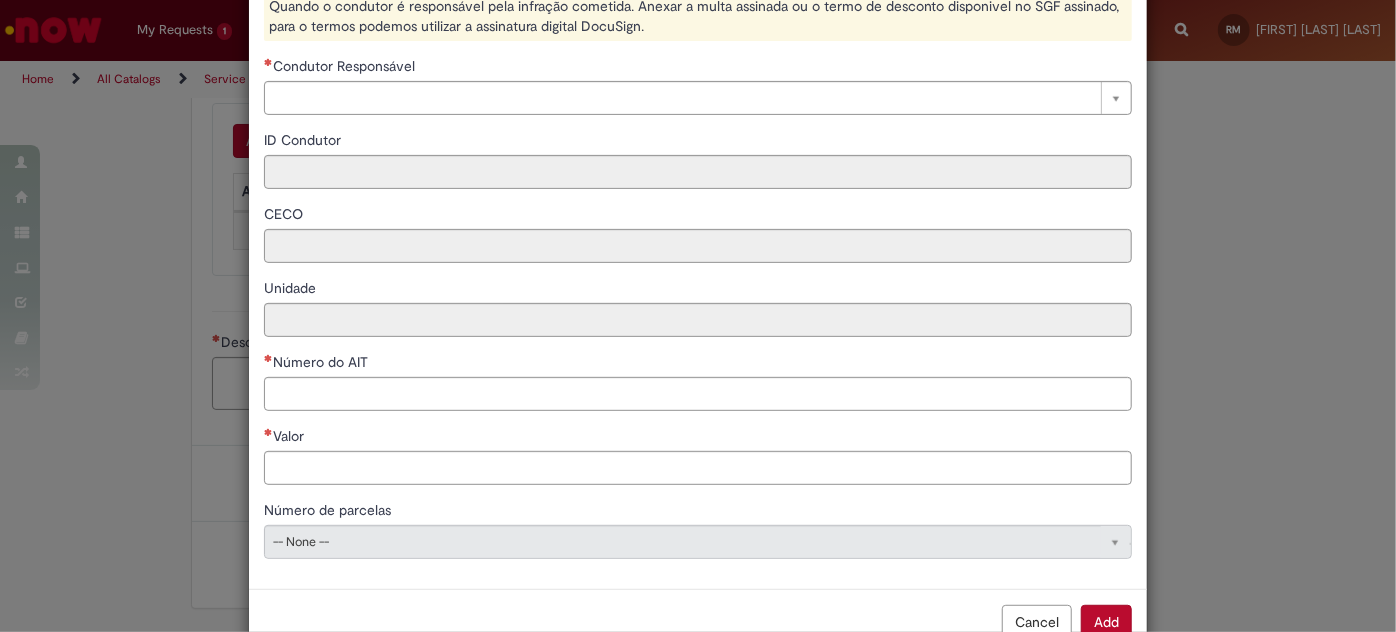 click on "Cancel" at bounding box center [1037, 622] 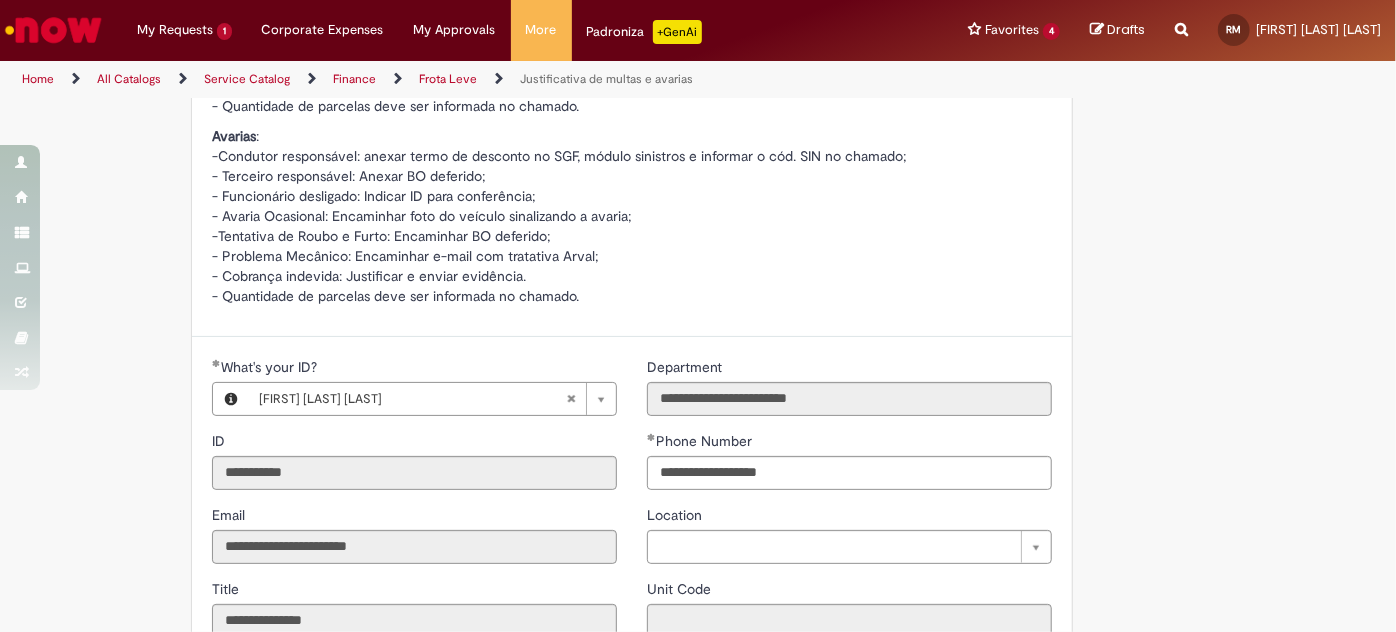 scroll, scrollTop: 167, scrollLeft: 0, axis: vertical 